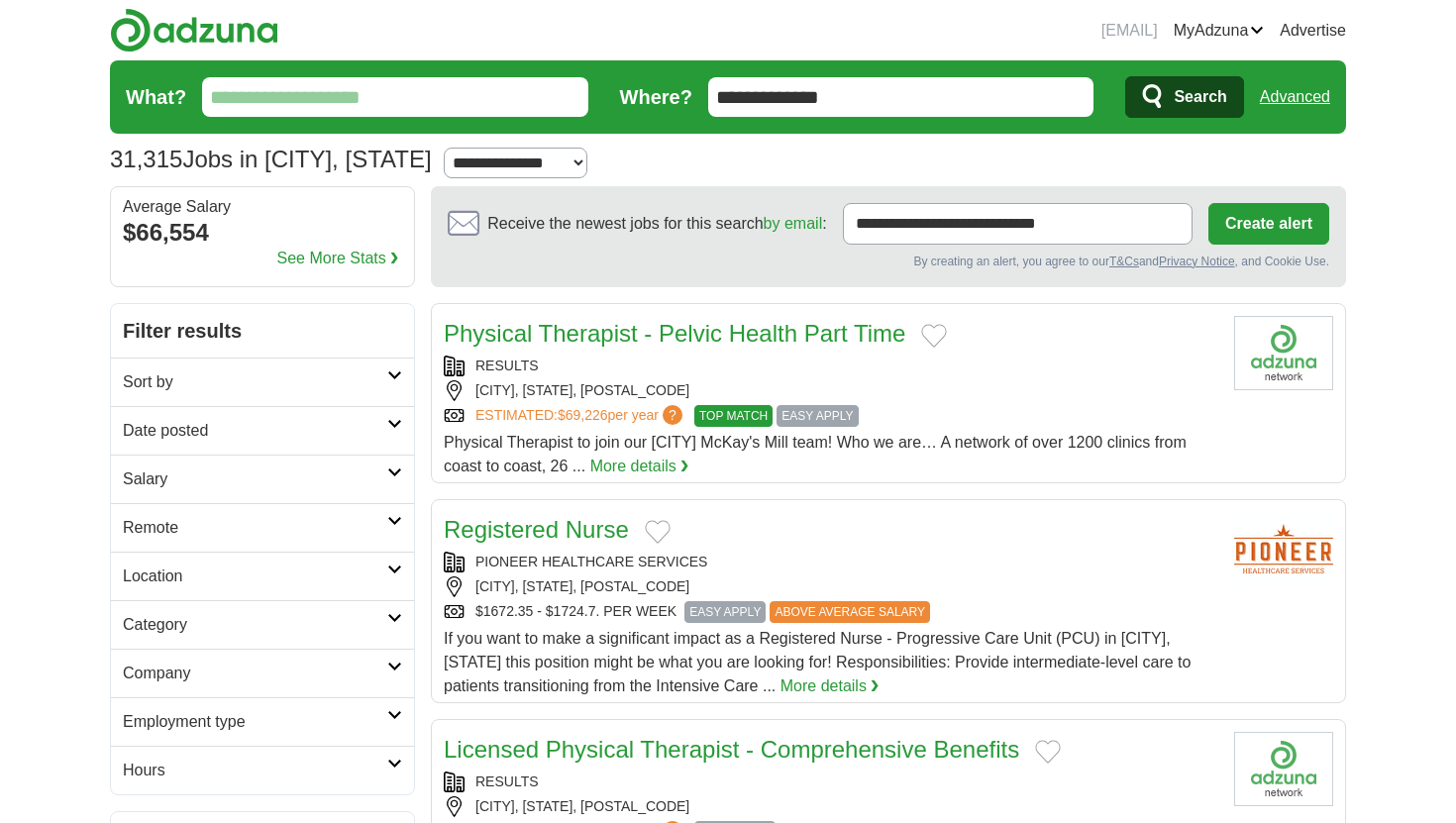 scroll, scrollTop: 0, scrollLeft: 0, axis: both 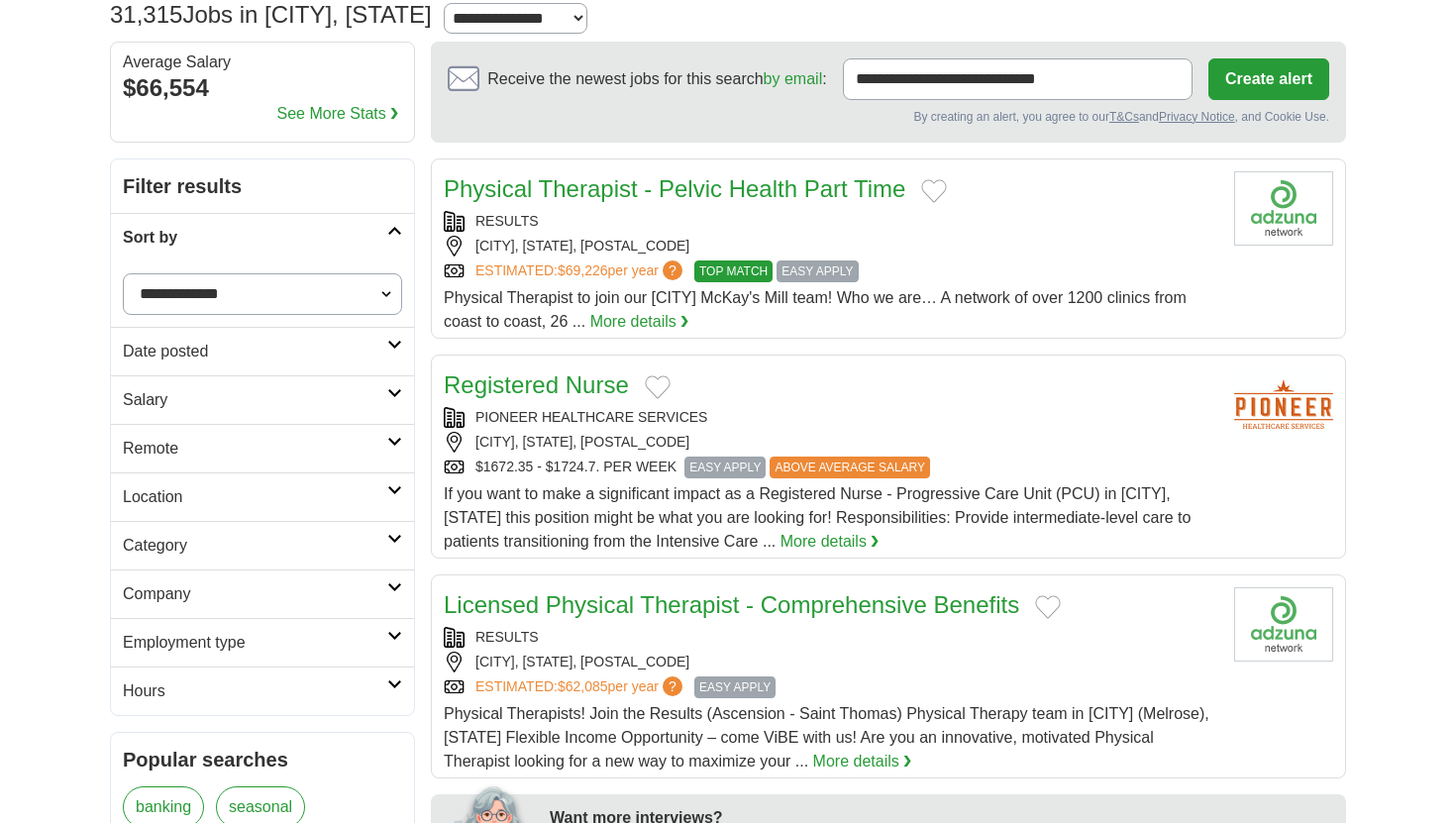 click on "Location" at bounding box center (255, 497) 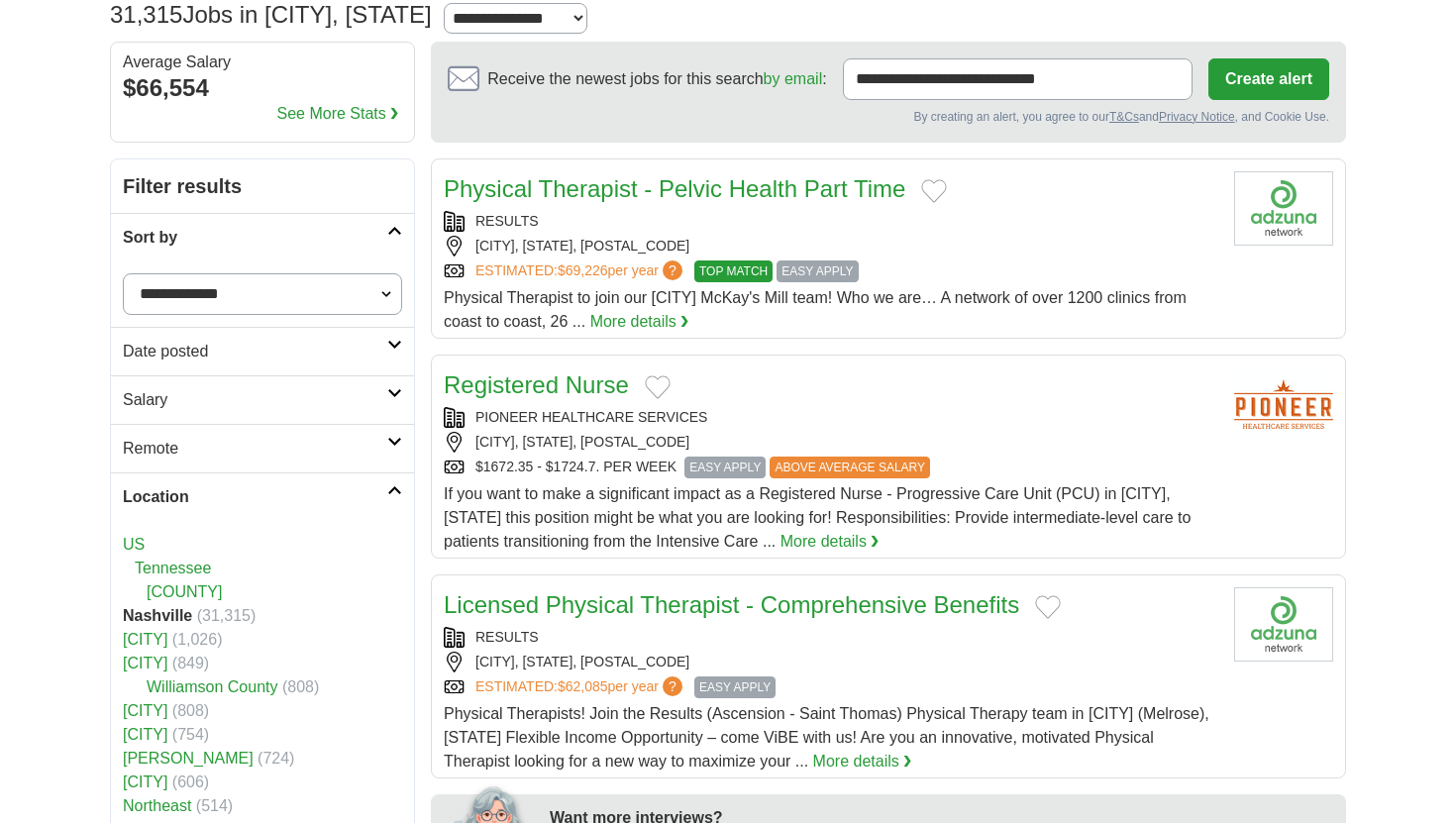 click on "tressawillingham2003@gmail.com
MyAdzuna
Alerts
Favorites
Resumes
ApplyIQ
Preferences
Posted jobs
Logout
Advertise
31,315
Jobs in Nashville, TN
Salary
Salary
Select a salary range
Salary from
from $10,000
from $20,000" at bounding box center [728, 1461] 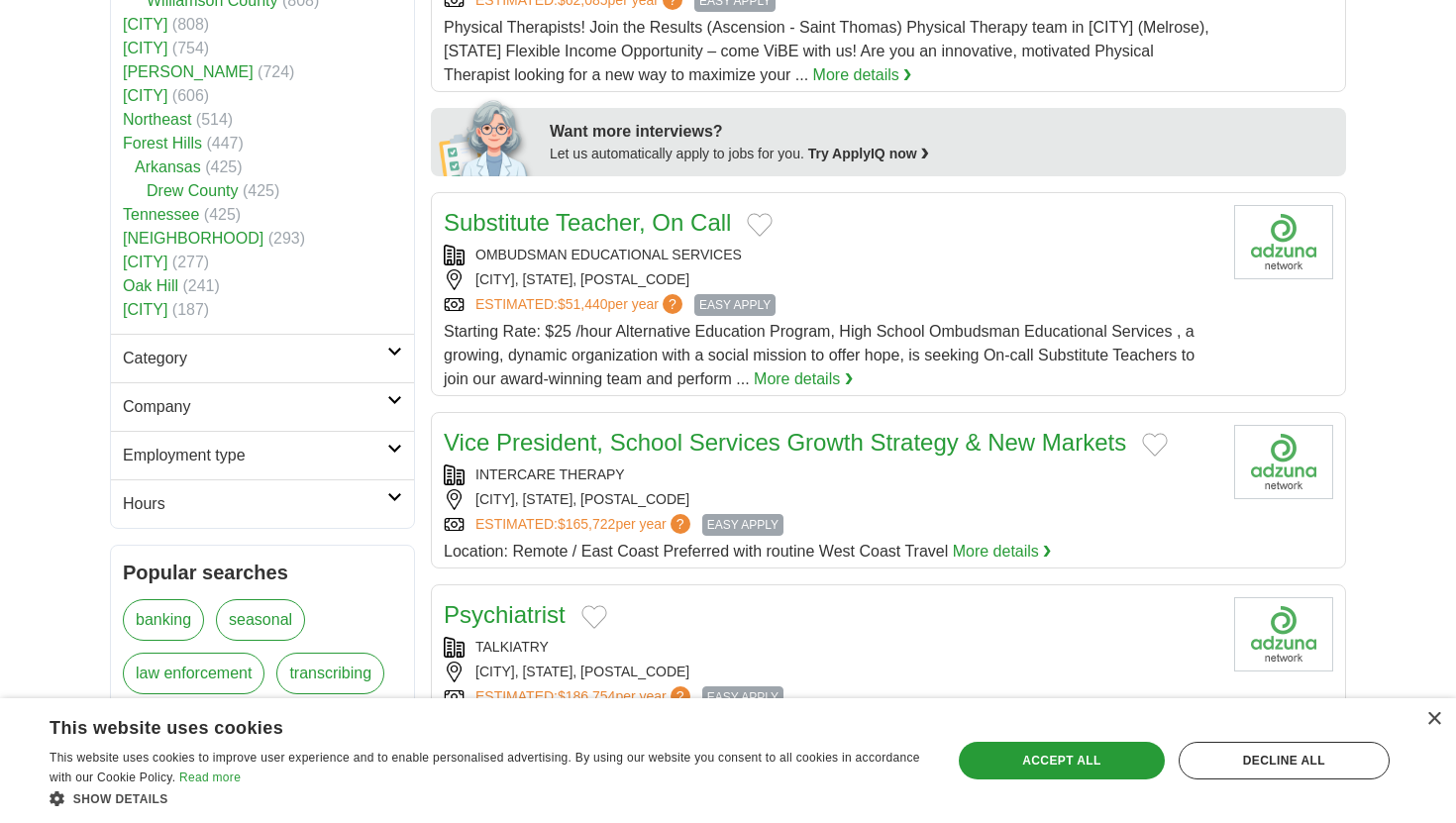 scroll, scrollTop: 1001, scrollLeft: 0, axis: vertical 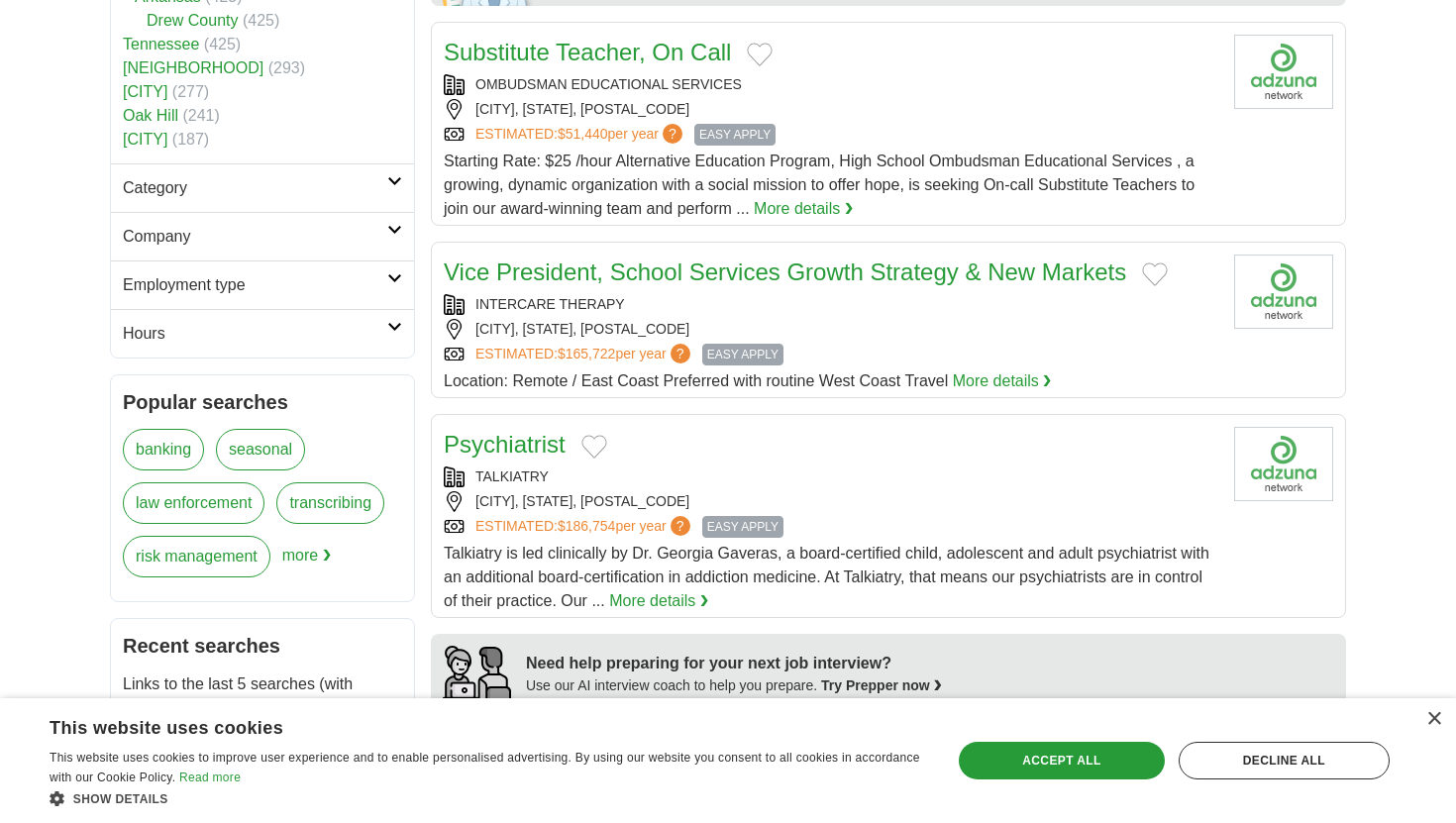 click on "Category" at bounding box center (255, 188) 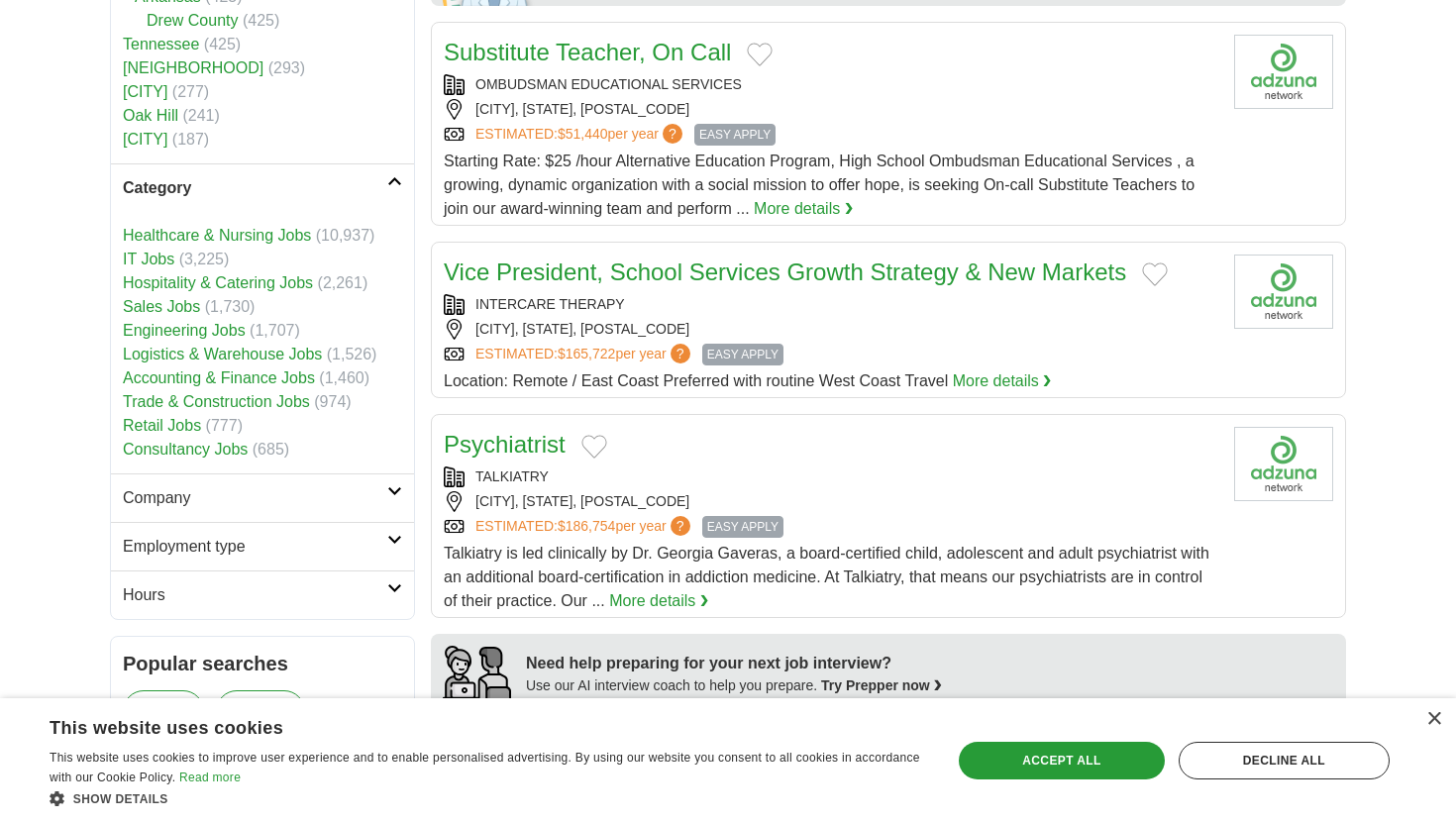 scroll, scrollTop: 1041, scrollLeft: 0, axis: vertical 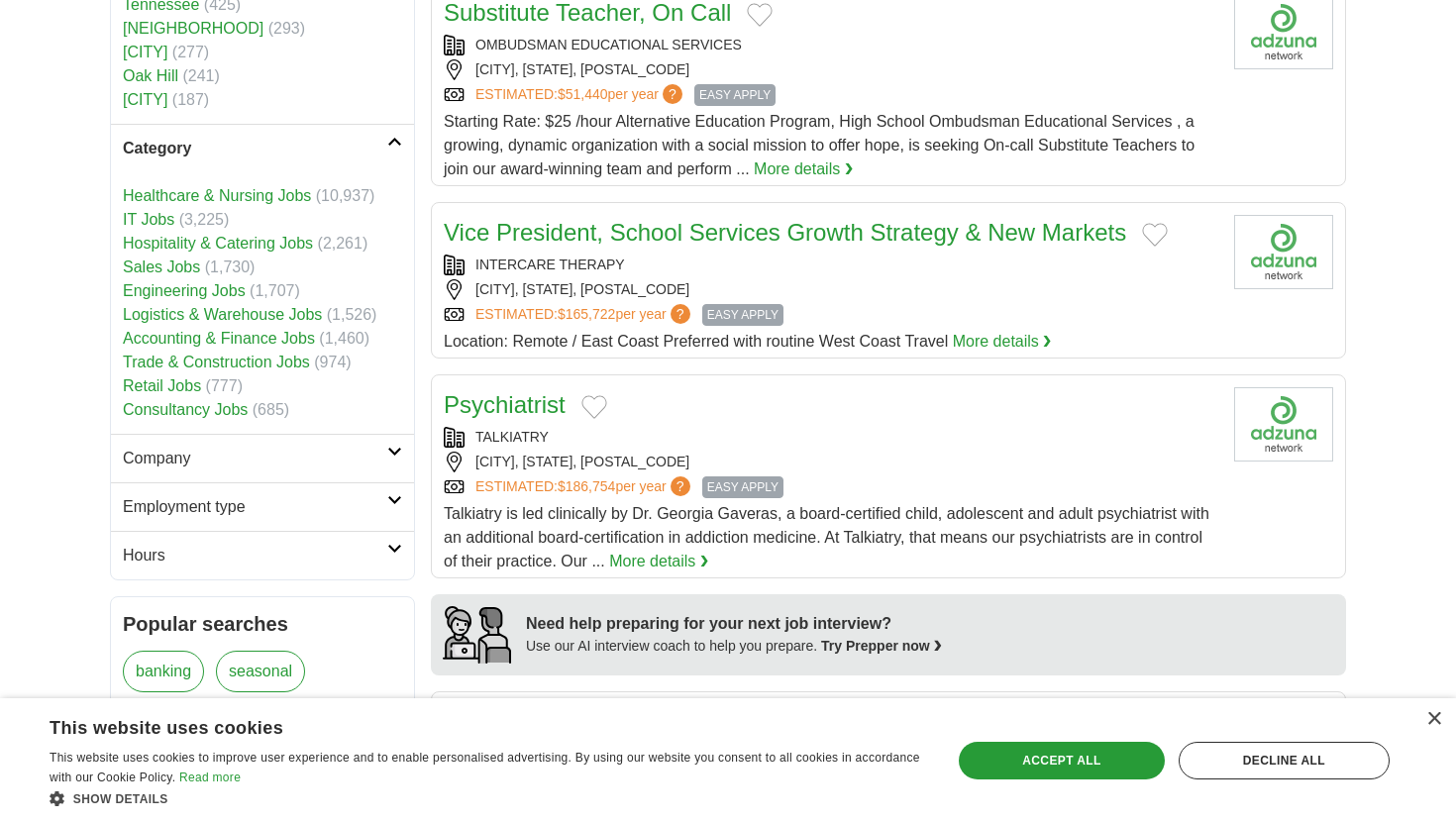 click on "Company" at bounding box center (255, 459) 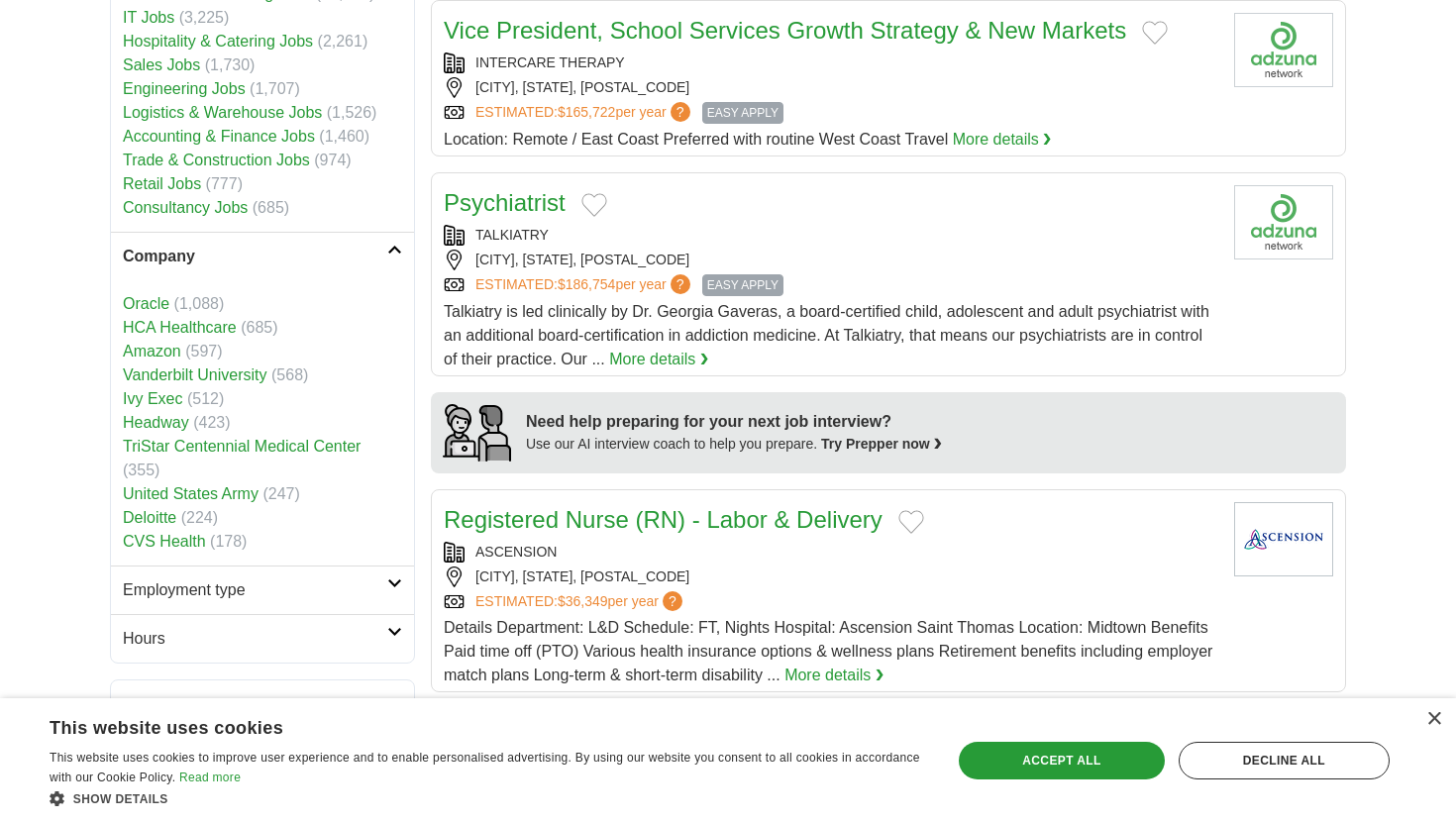 scroll, scrollTop: 1372, scrollLeft: 0, axis: vertical 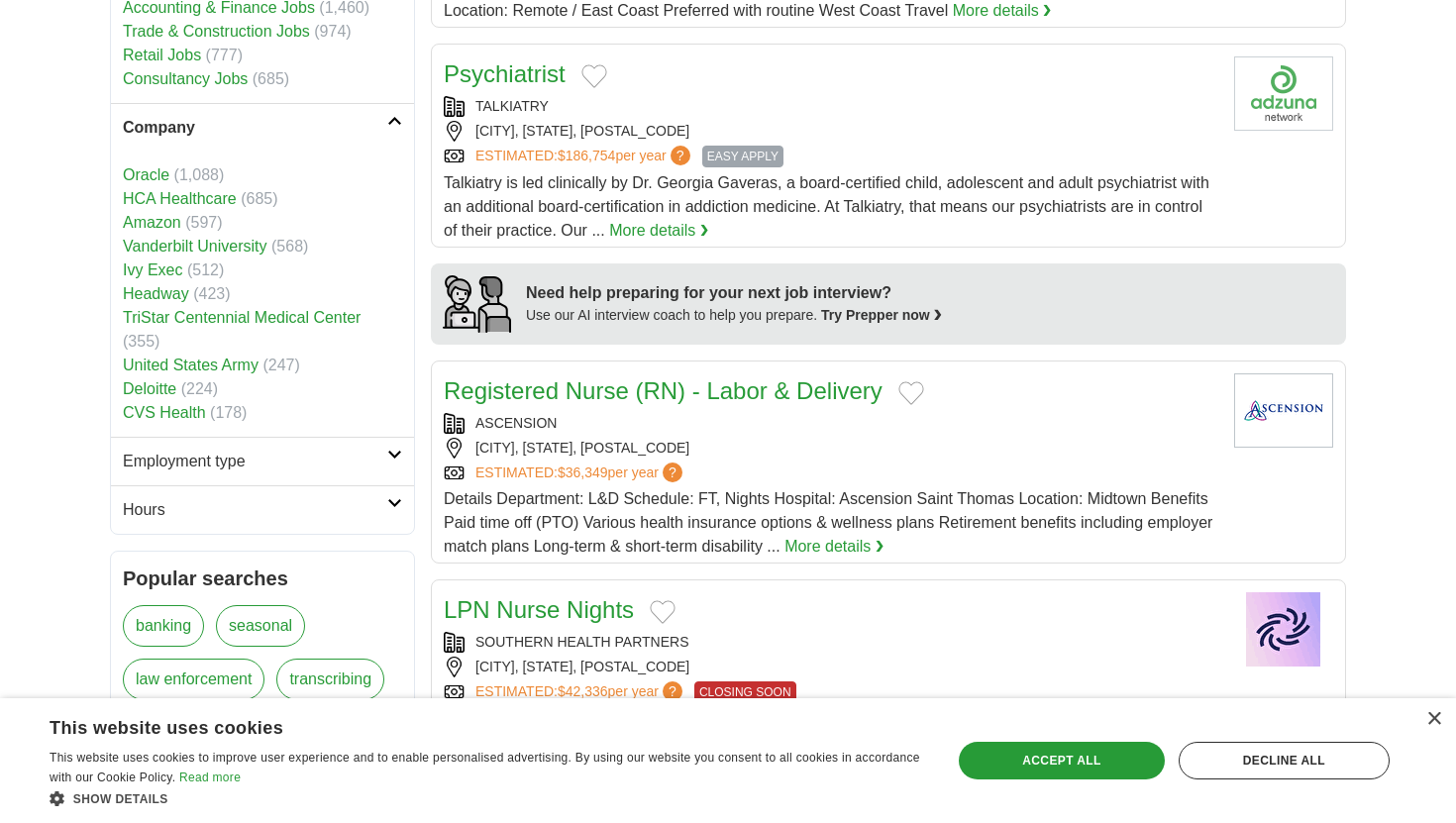 click on "Employment type" at bounding box center [255, 462] 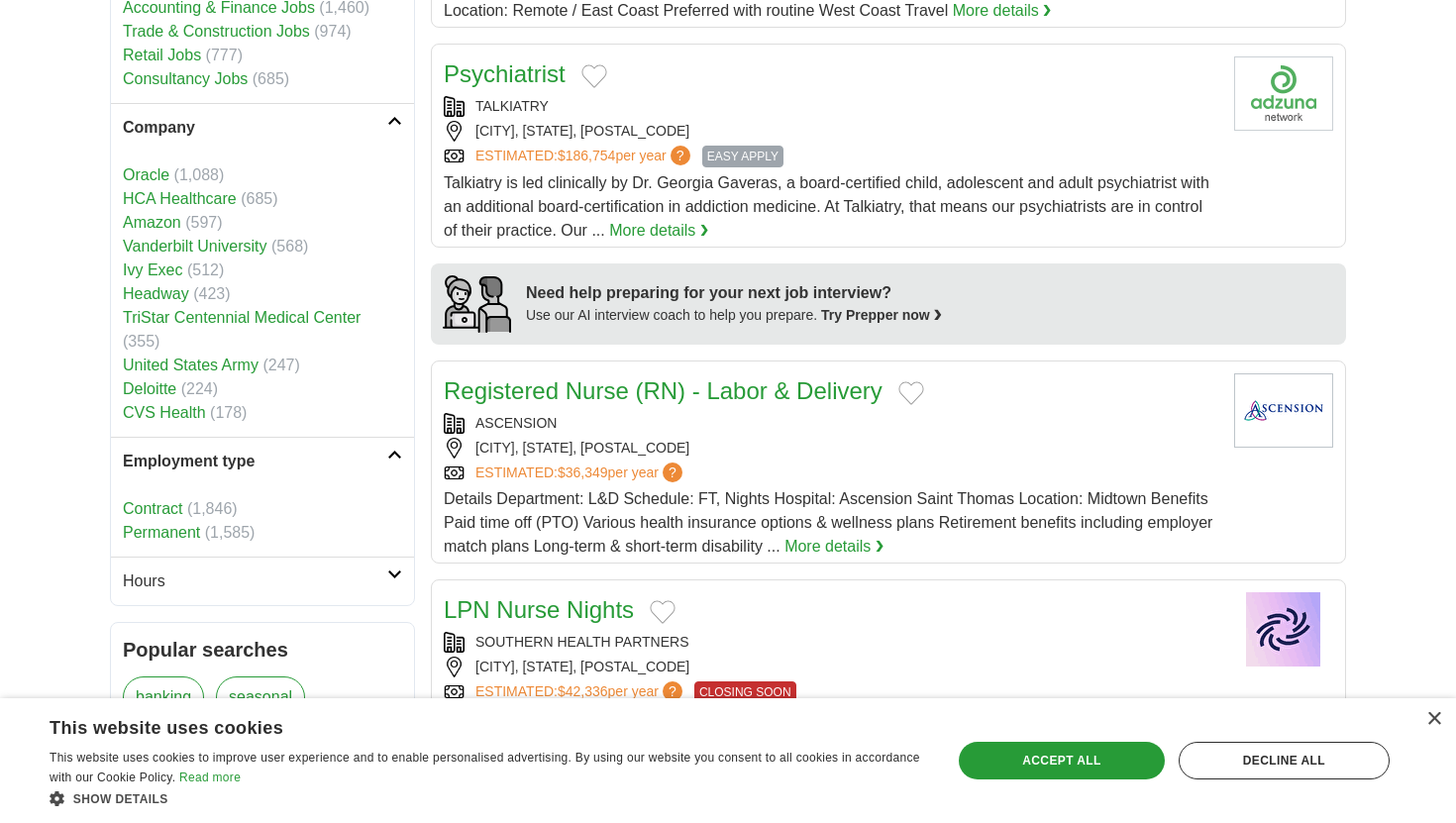 click on "Hours" at bounding box center [262, 580] 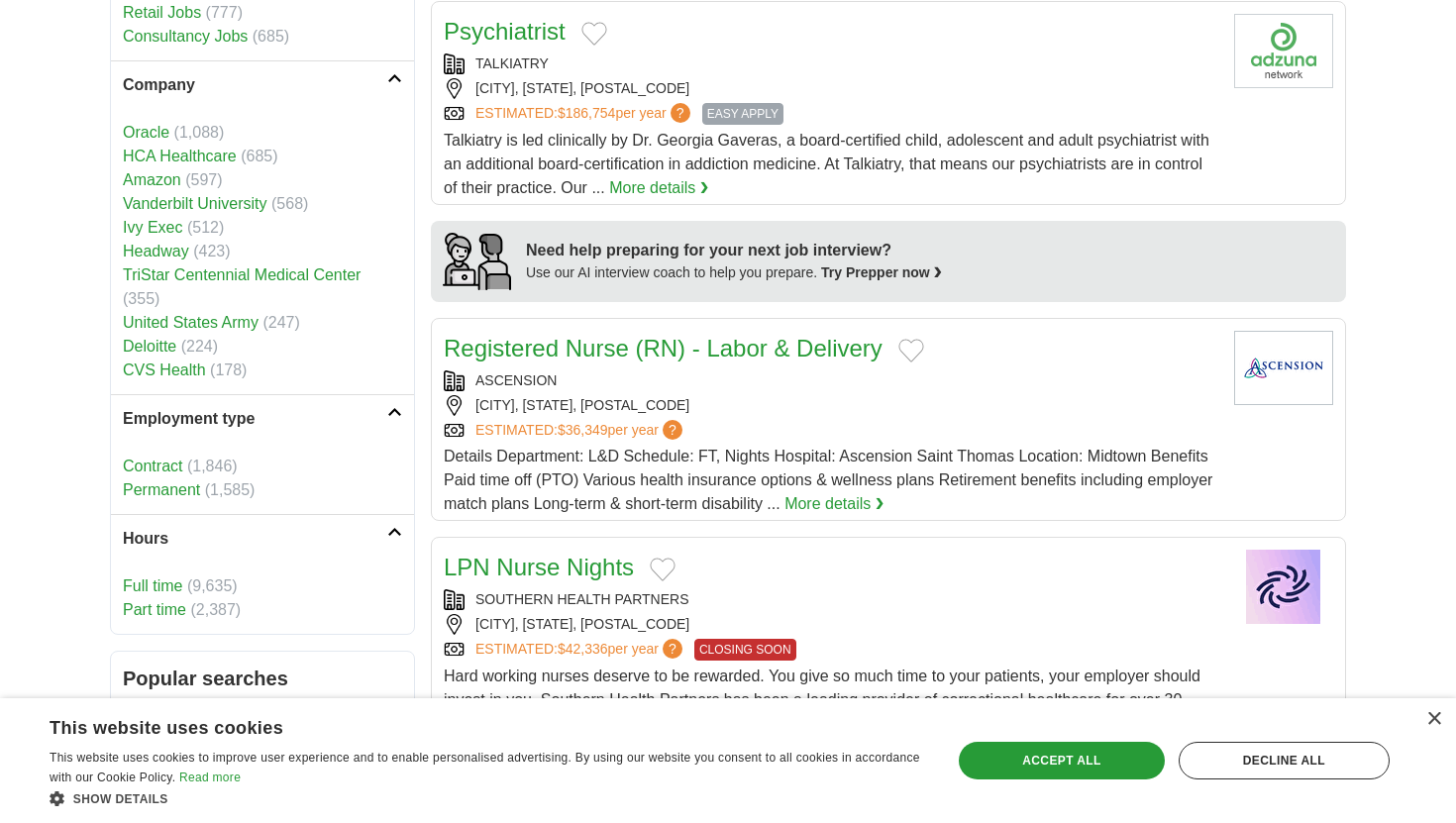scroll, scrollTop: 1416, scrollLeft: 0, axis: vertical 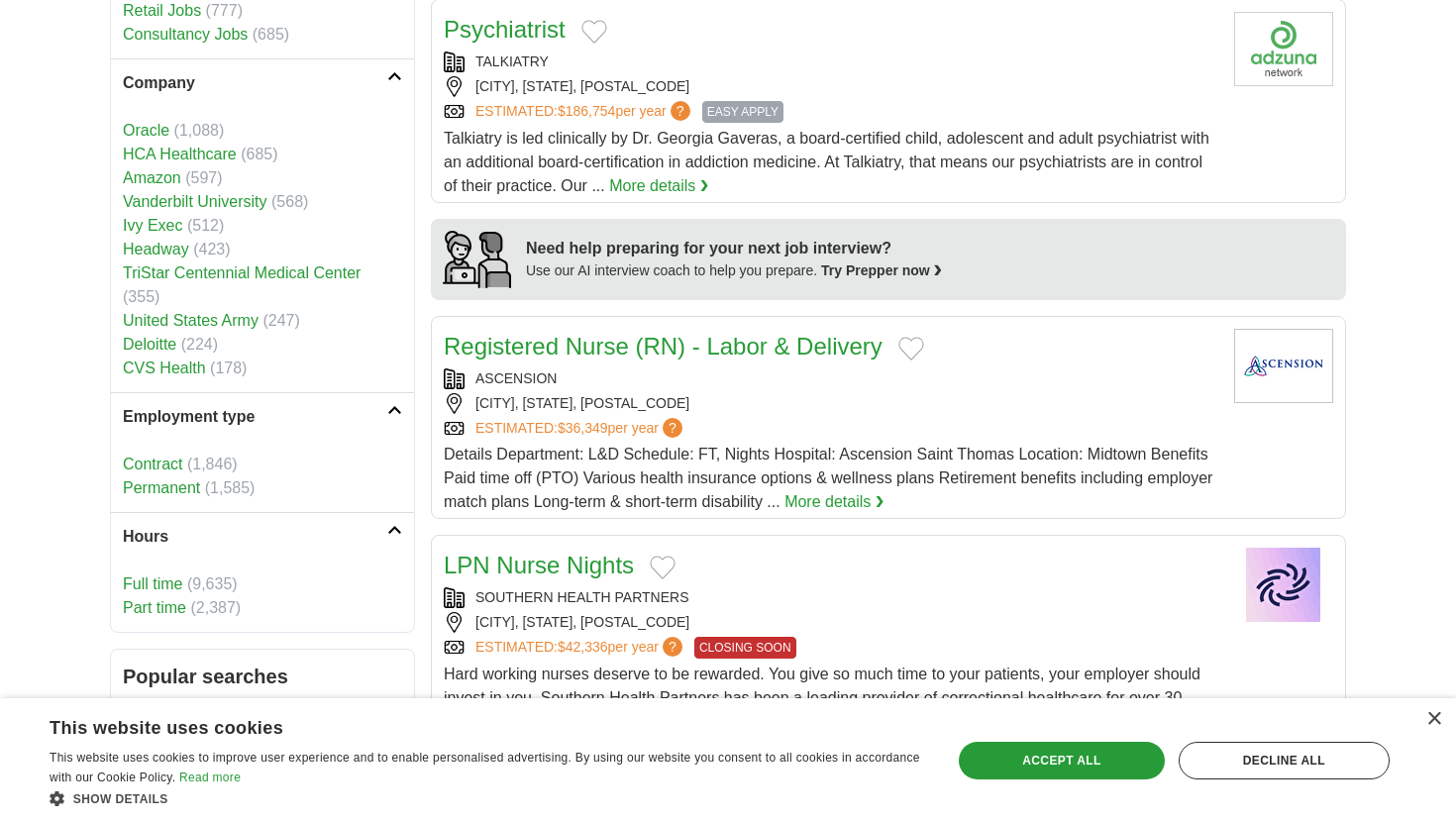 click on "Full time" at bounding box center [153, 583] 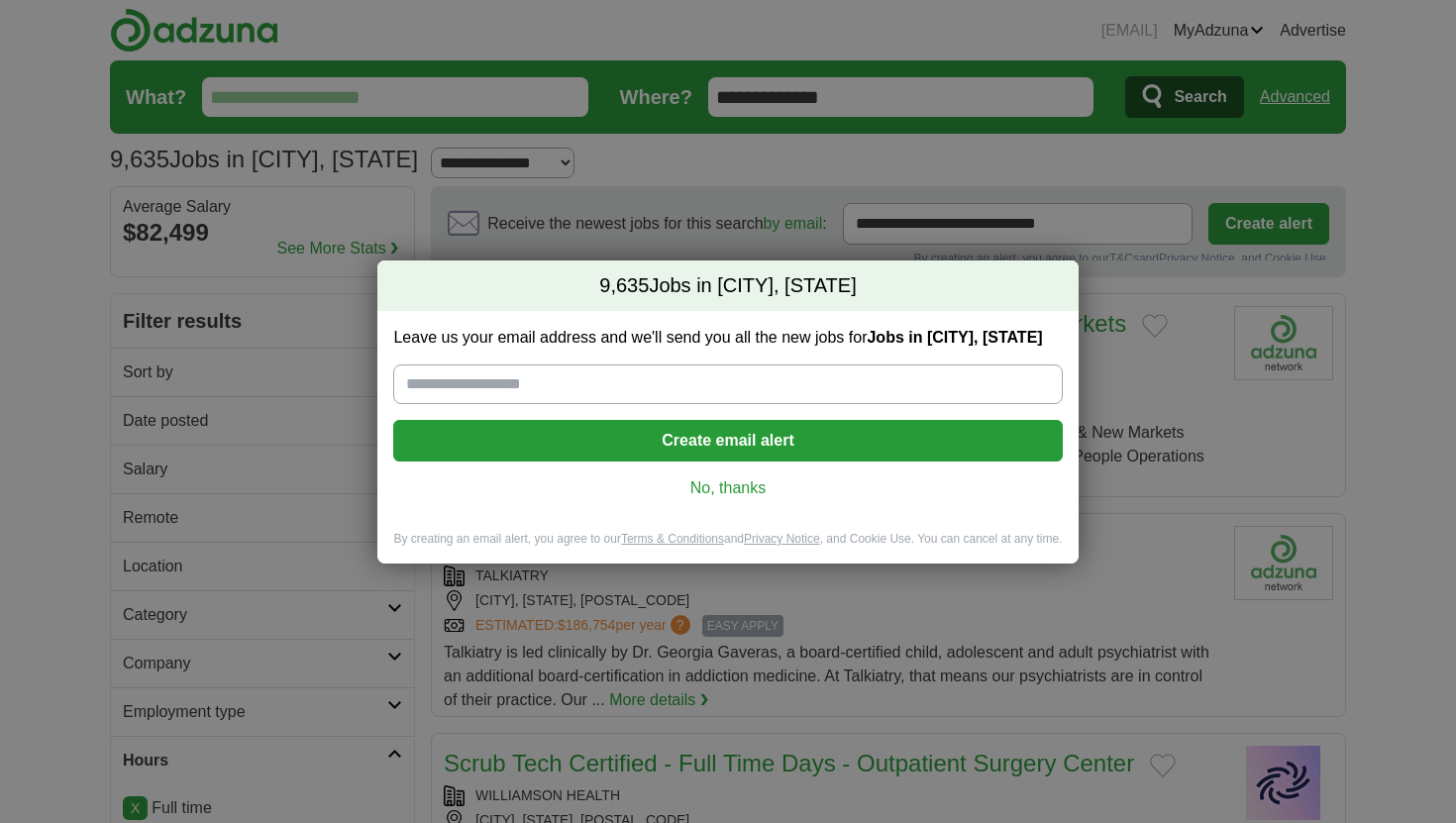 scroll, scrollTop: 0, scrollLeft: 0, axis: both 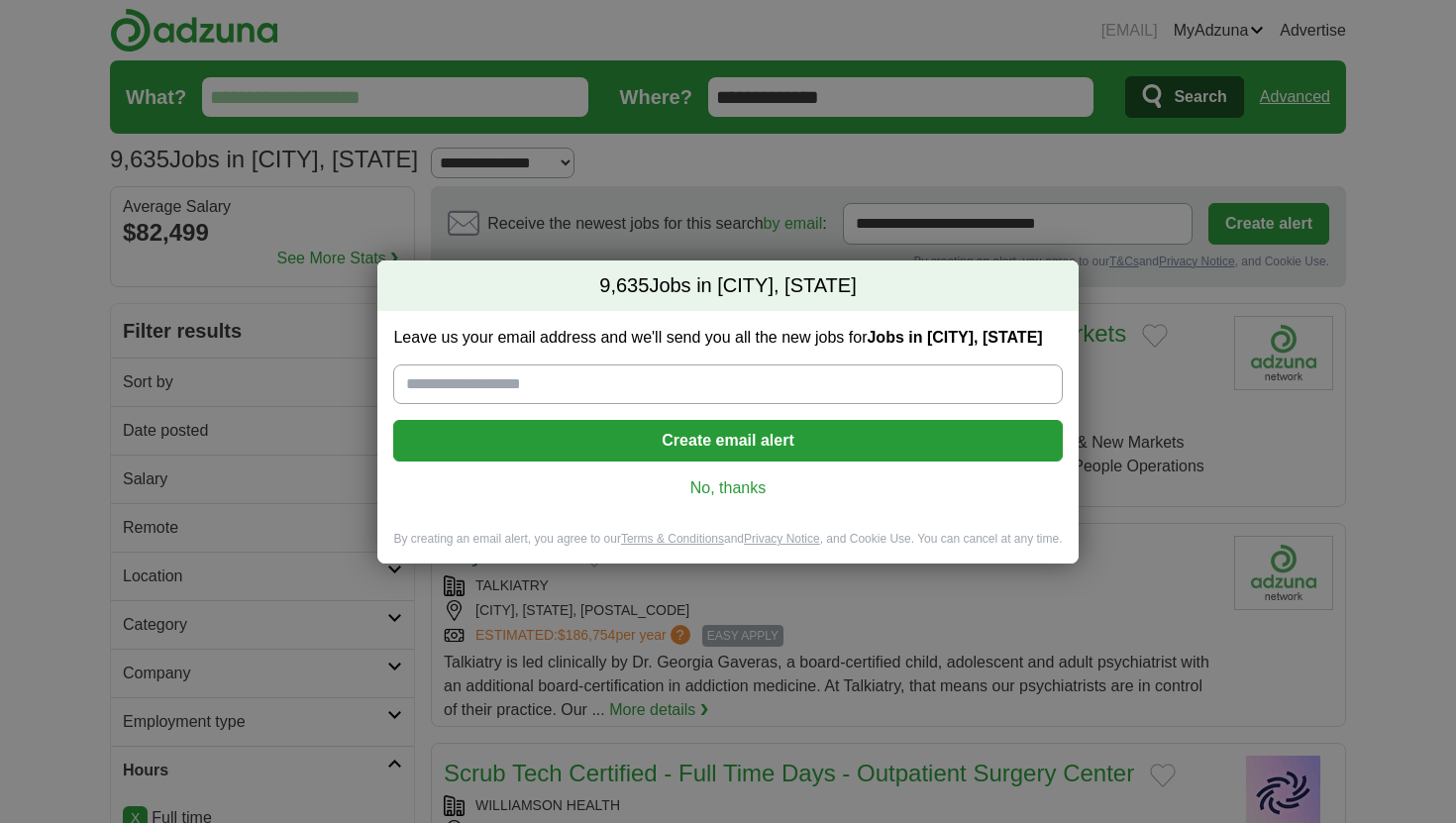 click on "Leave us your email address and we'll send you all the new jobs for  Jobs in [CITY], [STATE]" at bounding box center [727, 384] 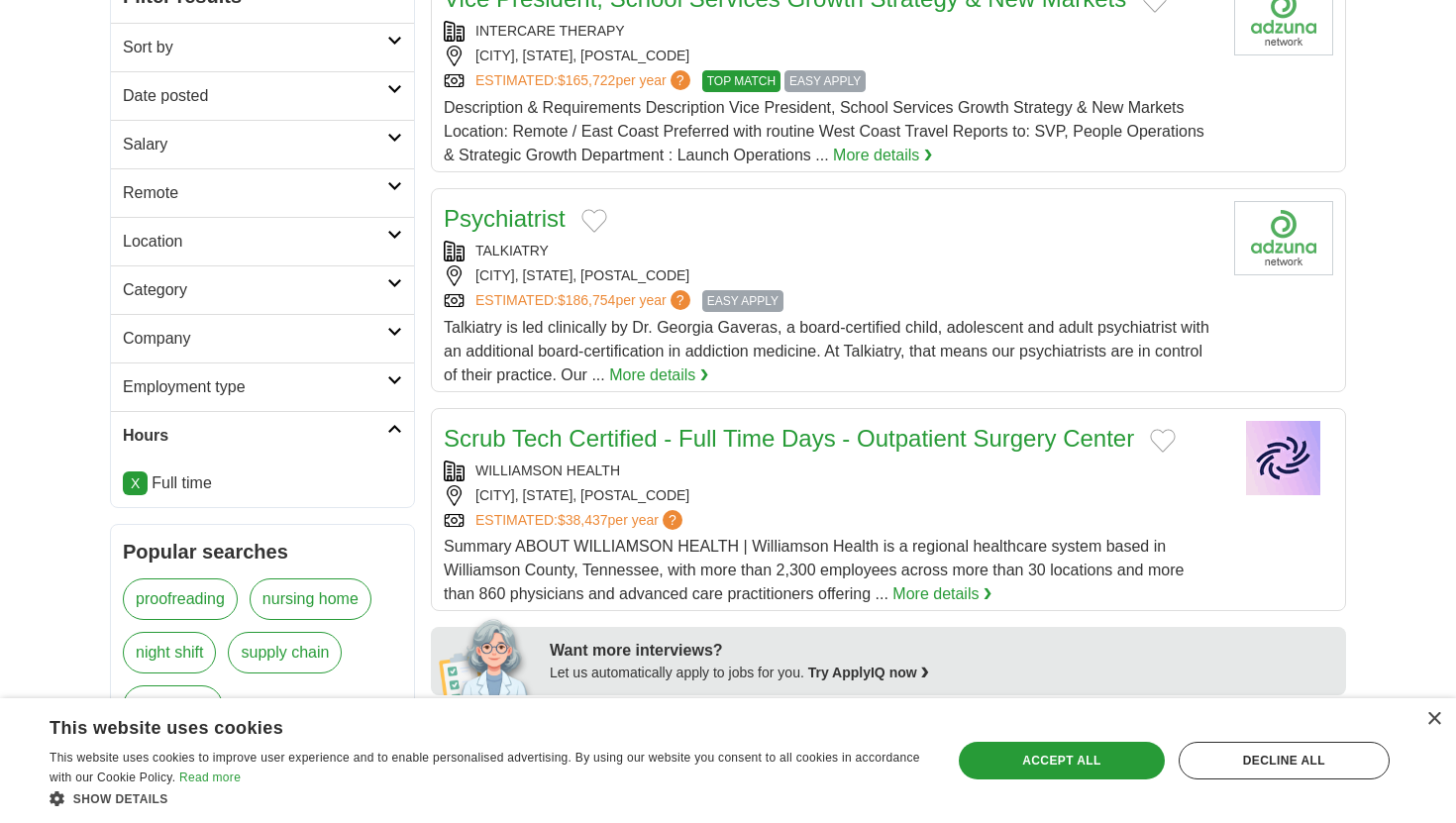 scroll, scrollTop: 0, scrollLeft: 0, axis: both 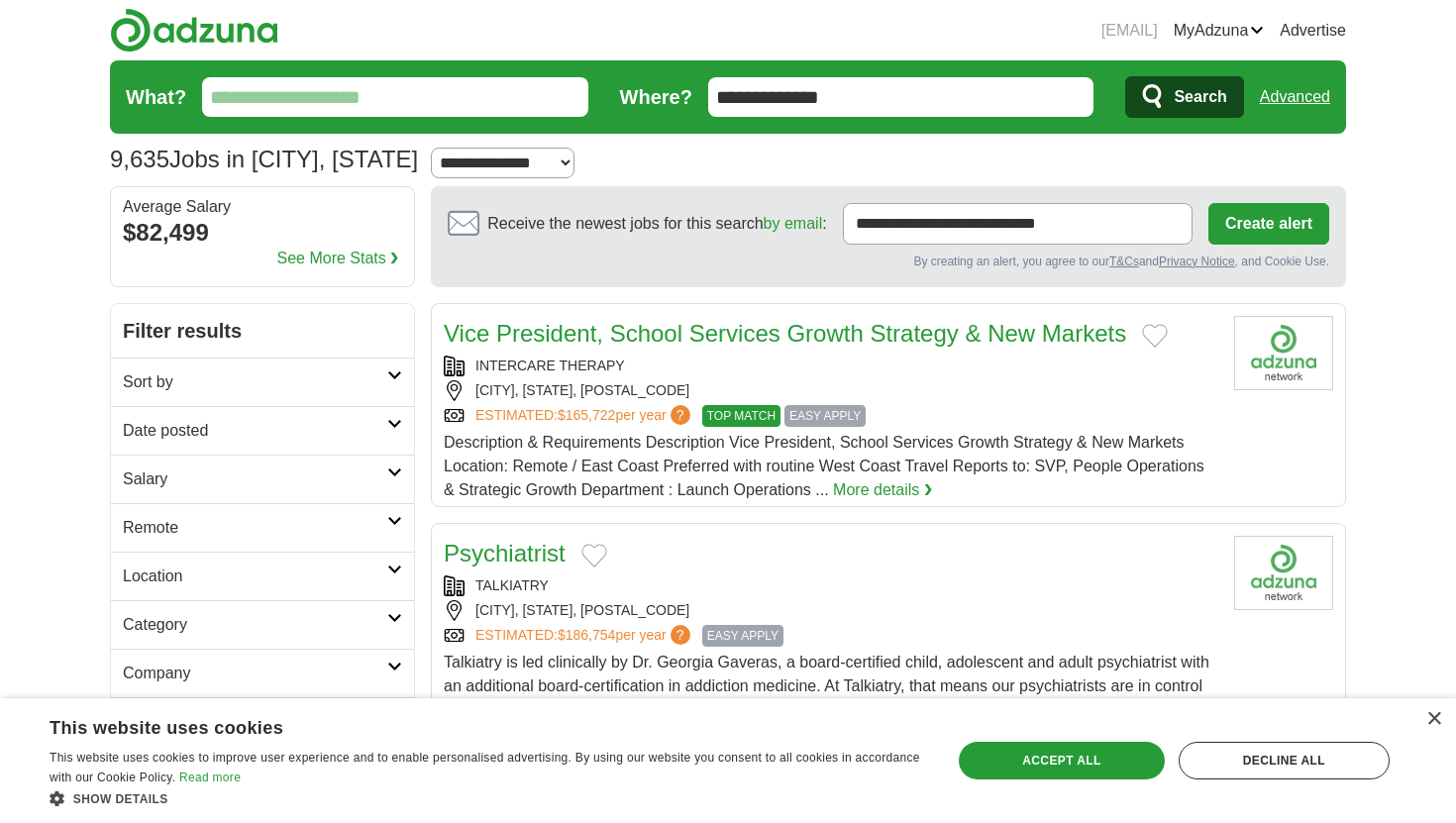 click on "What?" at bounding box center (395, 97) 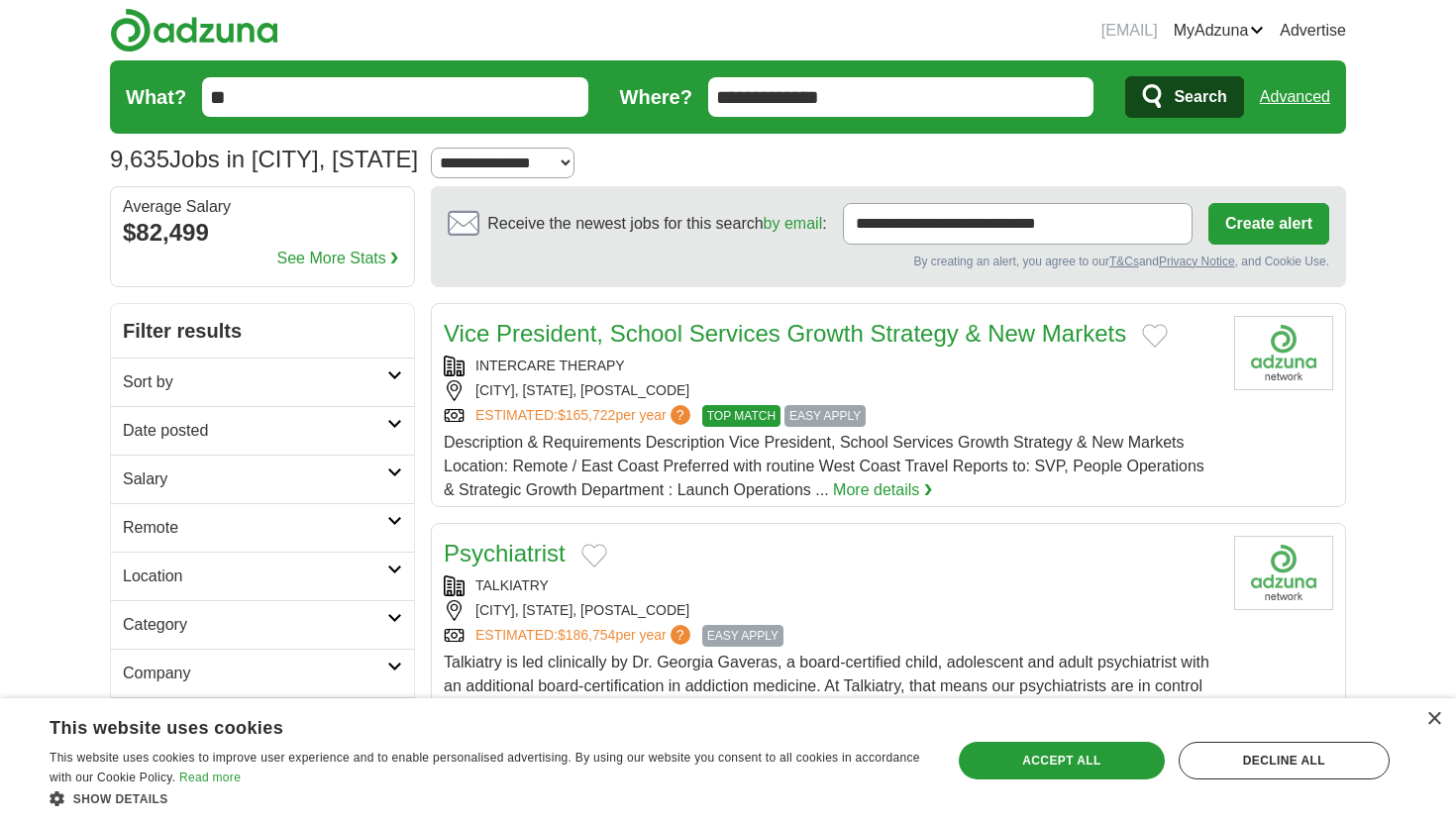 type on "*" 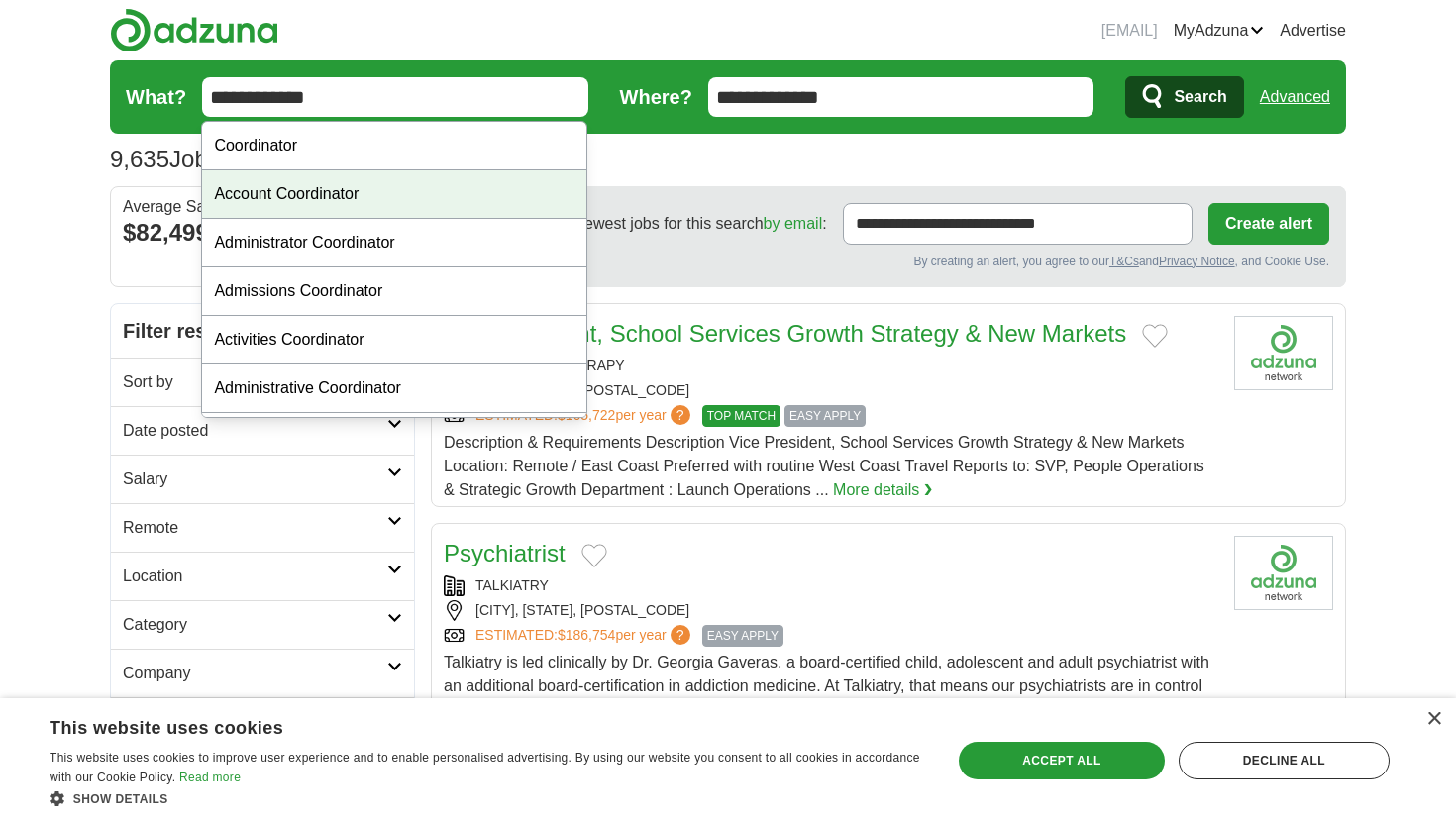 click on "Account Coordinator" at bounding box center [394, 194] 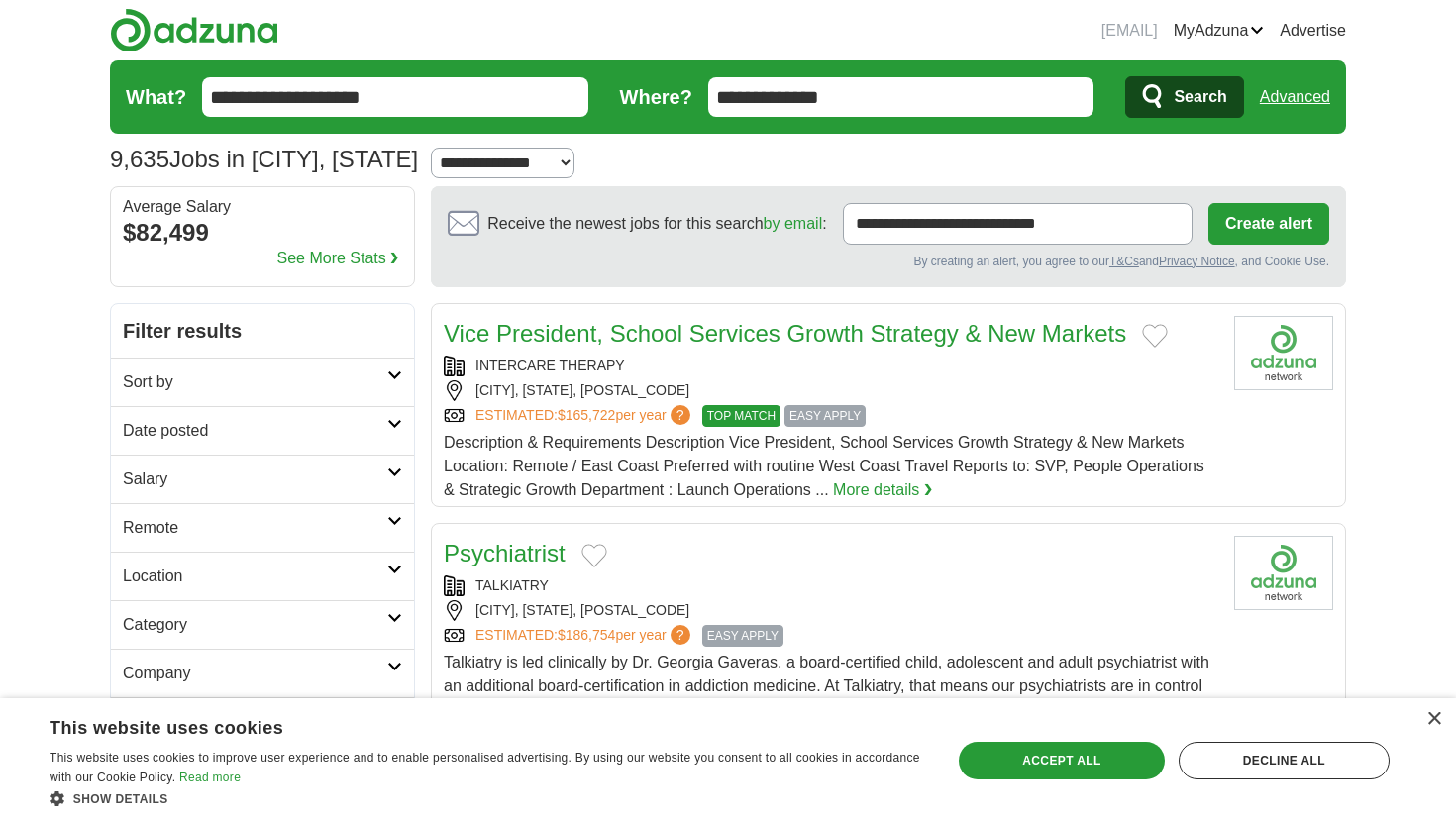 click on "Search" at bounding box center (1199, 97) 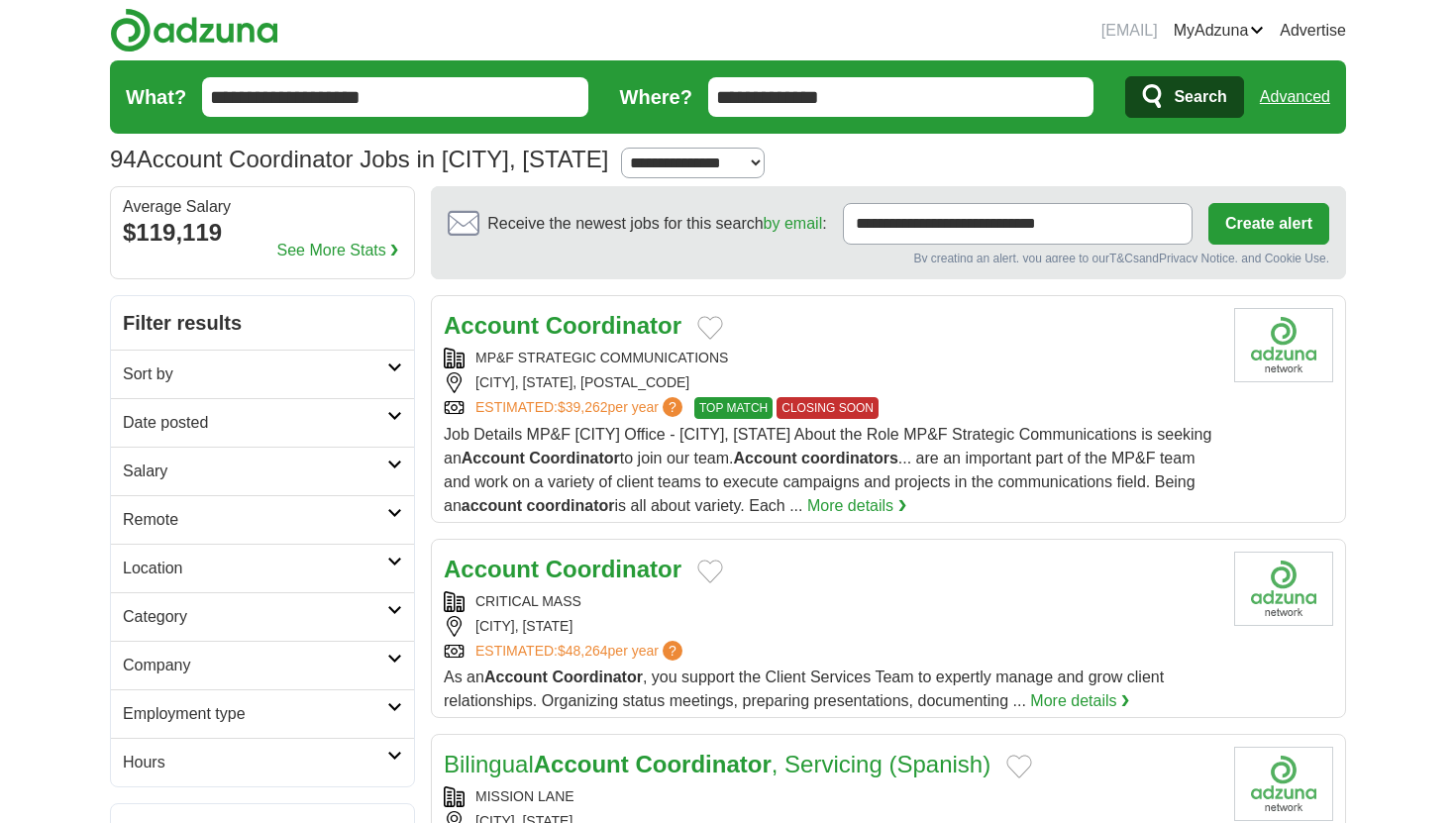 scroll, scrollTop: 0, scrollLeft: 0, axis: both 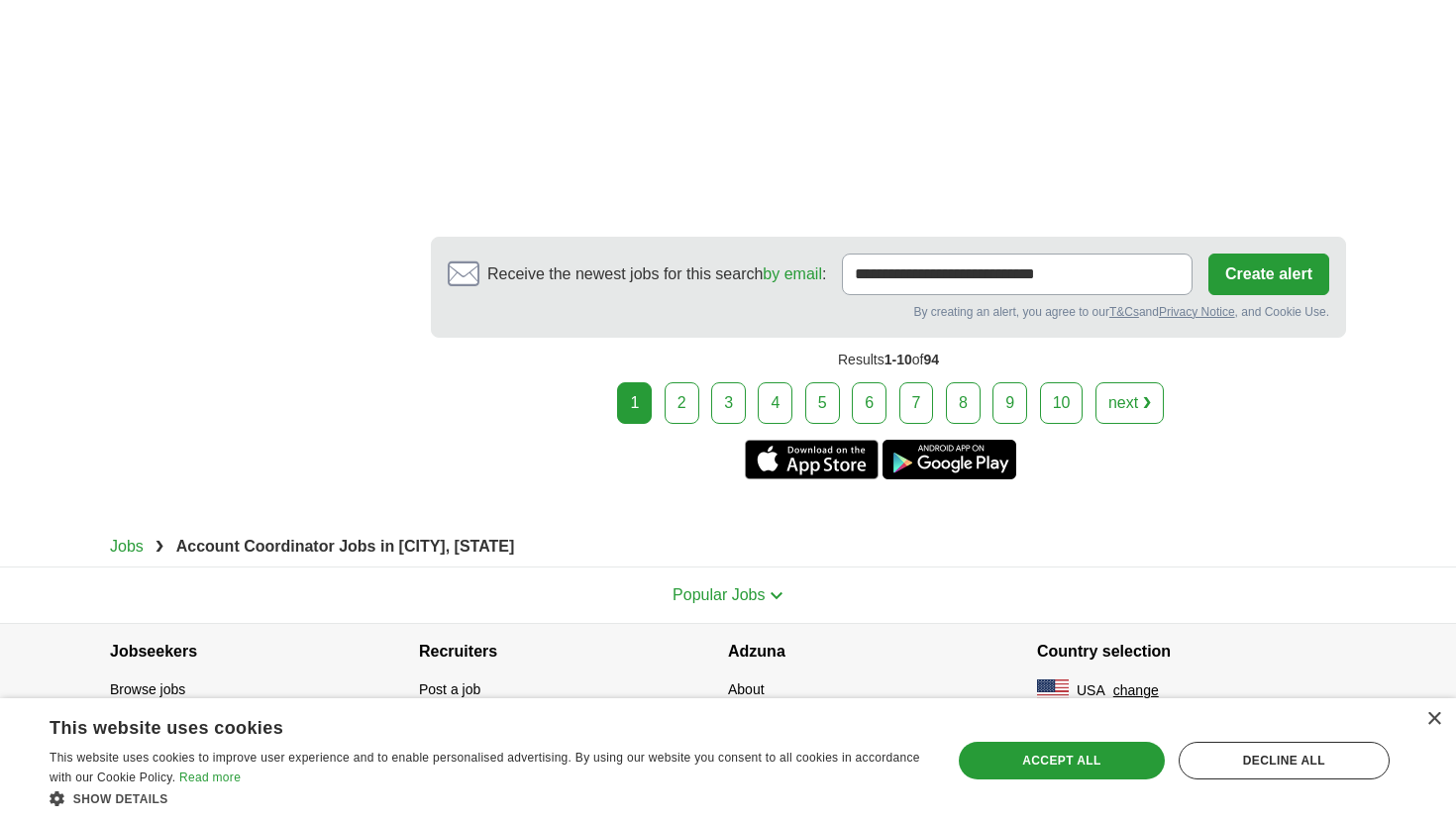 click on "2" at bounding box center (681, 403) 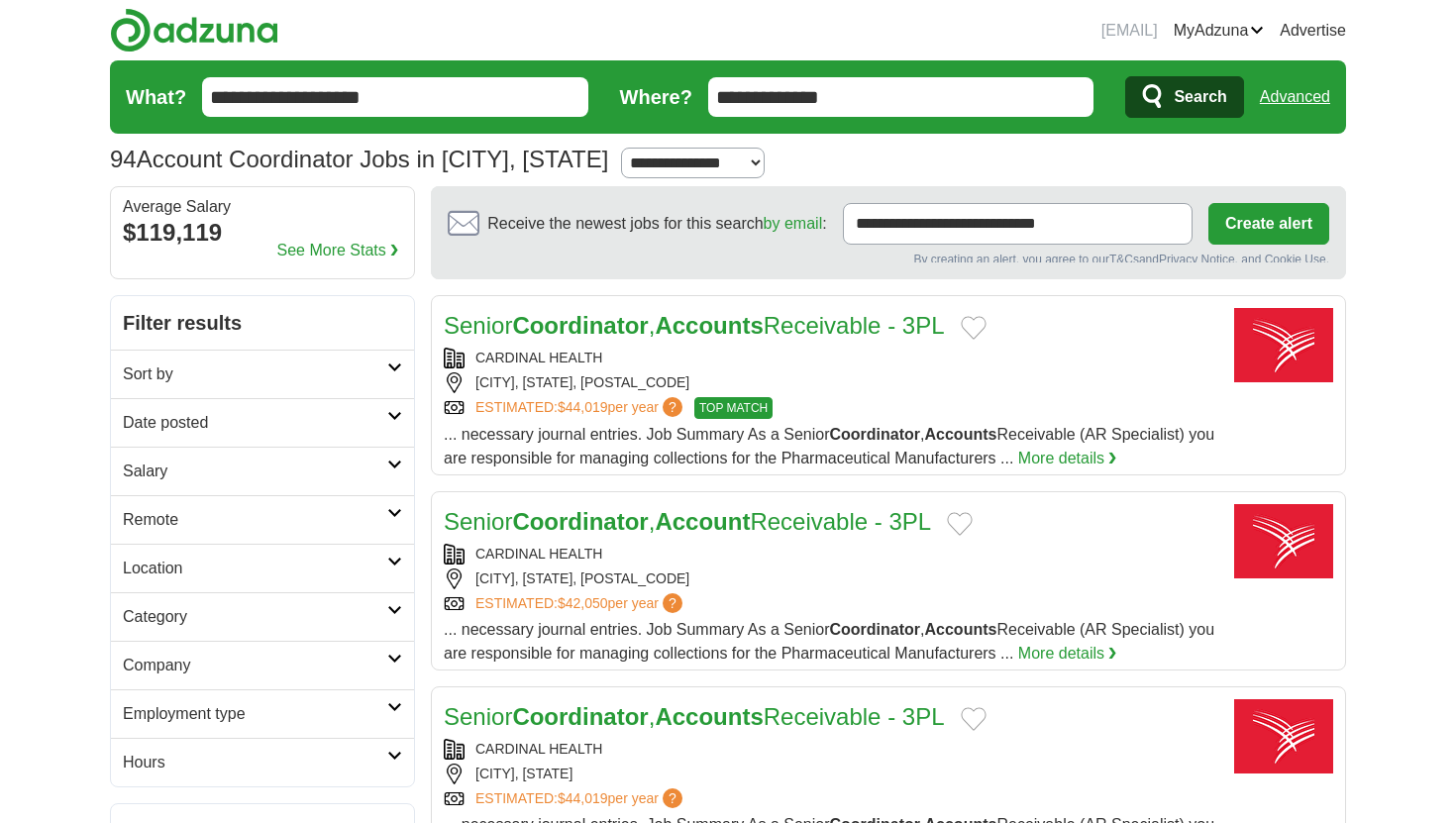 scroll, scrollTop: 0, scrollLeft: 0, axis: both 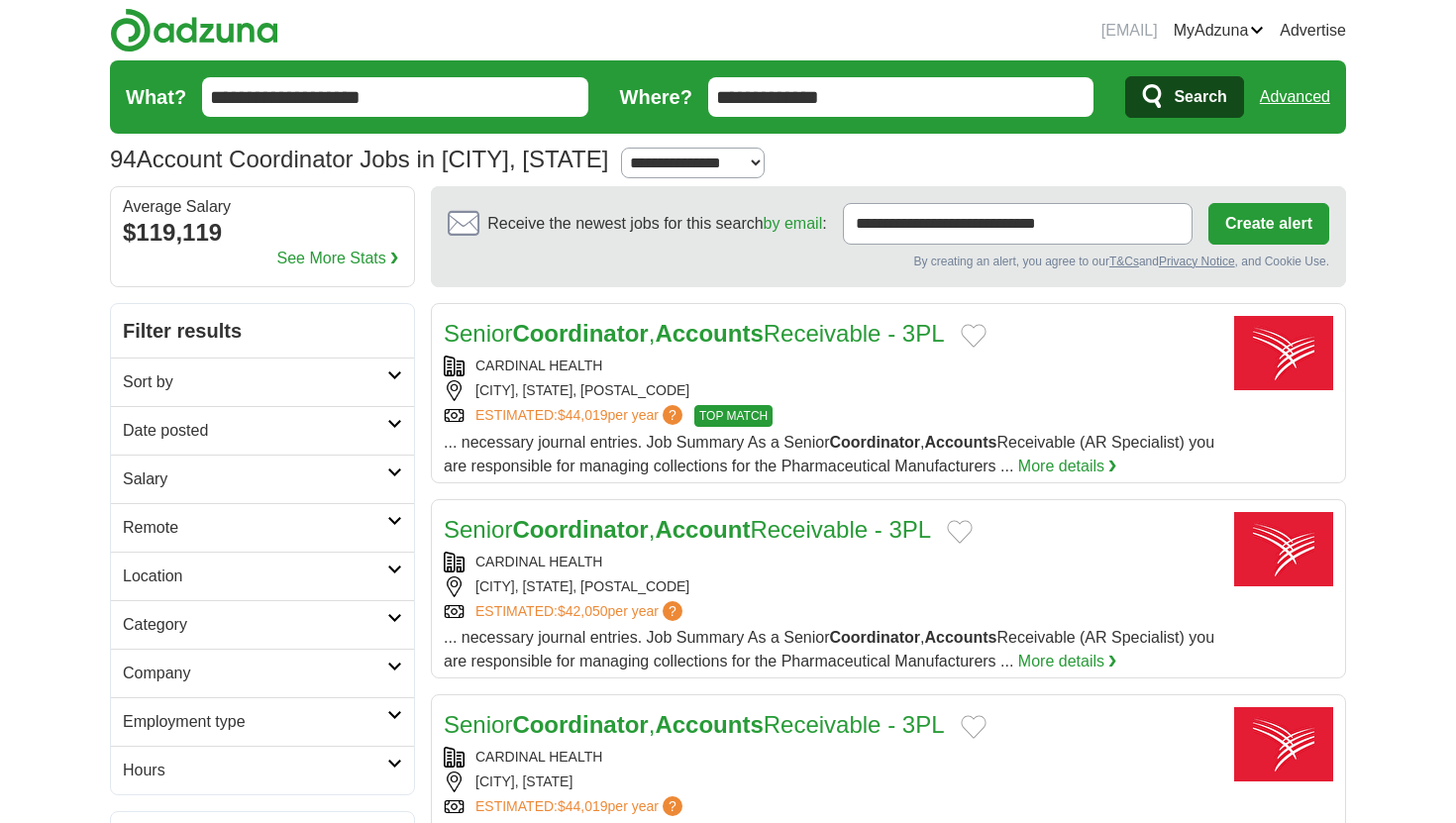 click on "**********" at bounding box center (395, 97) 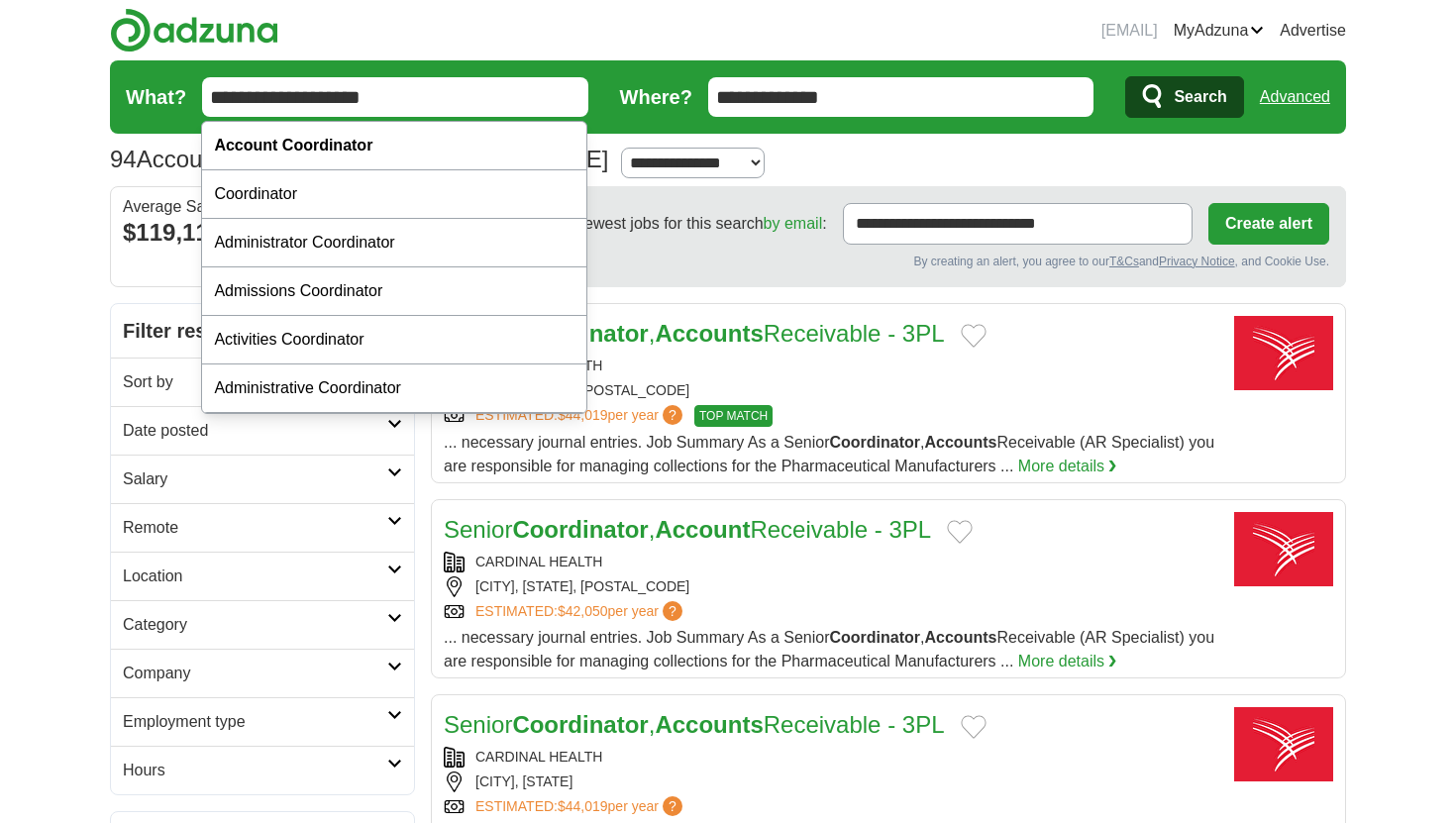click on "**********" at bounding box center [395, 97] 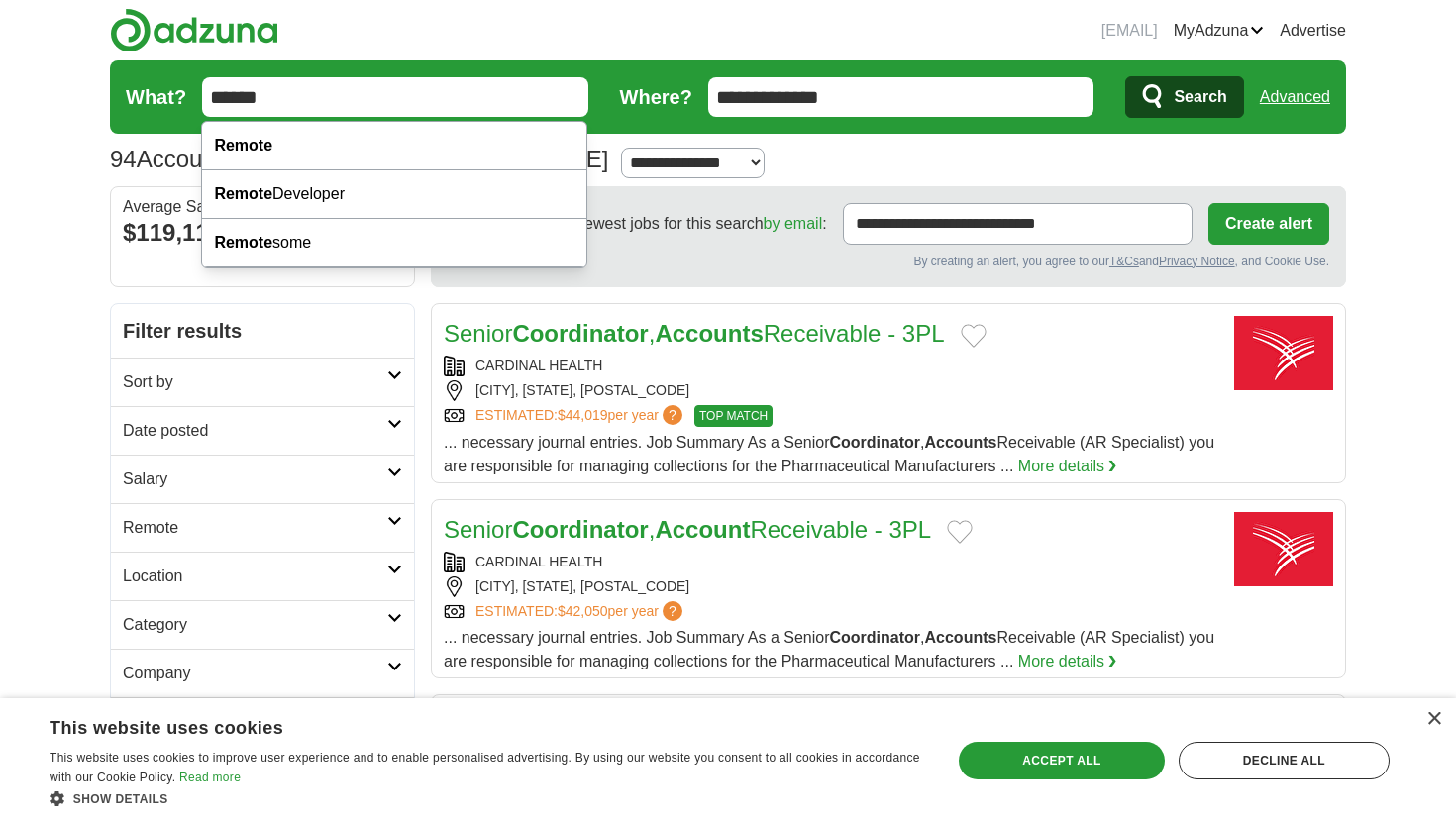 type on "******" 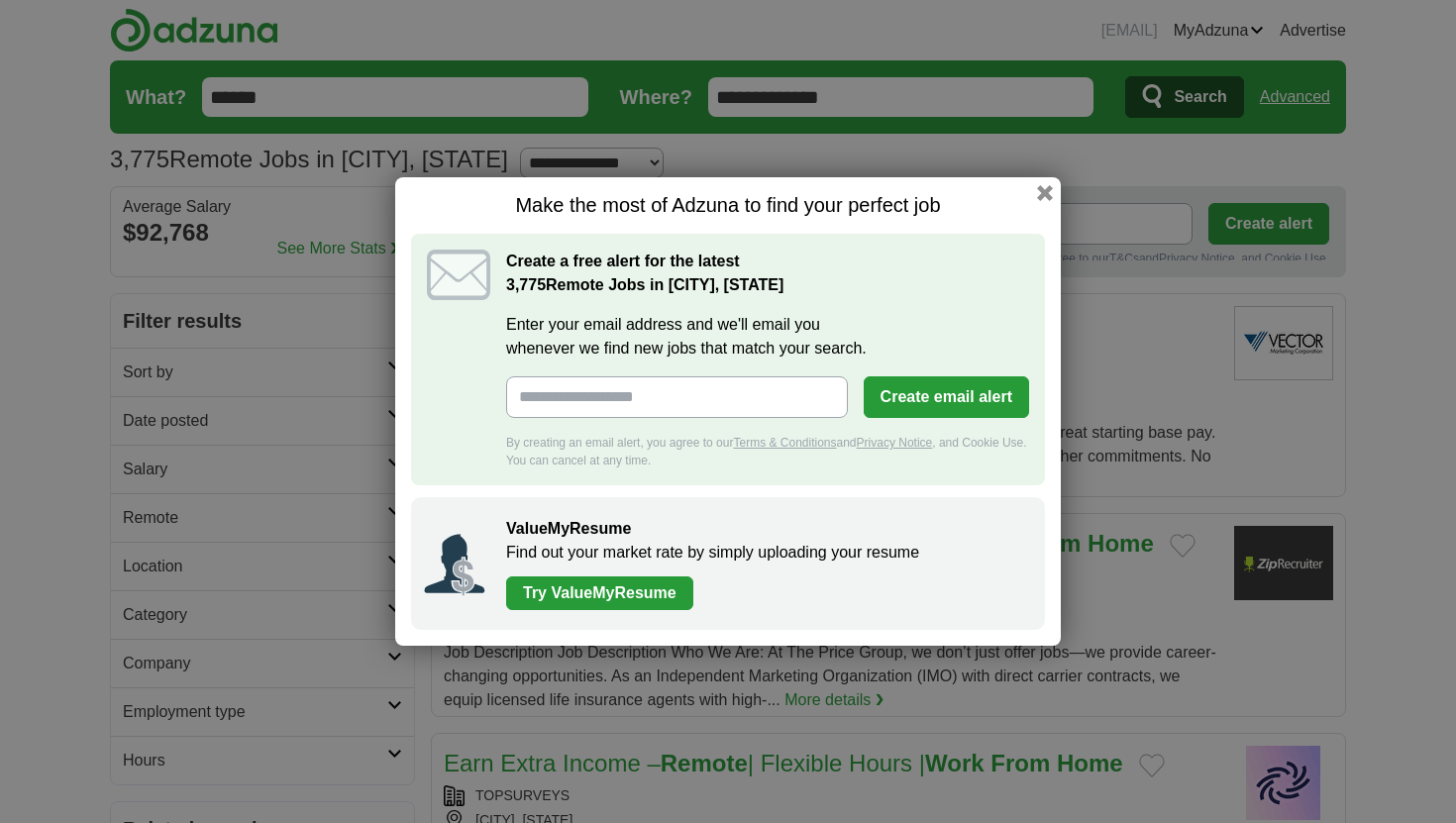 scroll, scrollTop: 0, scrollLeft: 0, axis: both 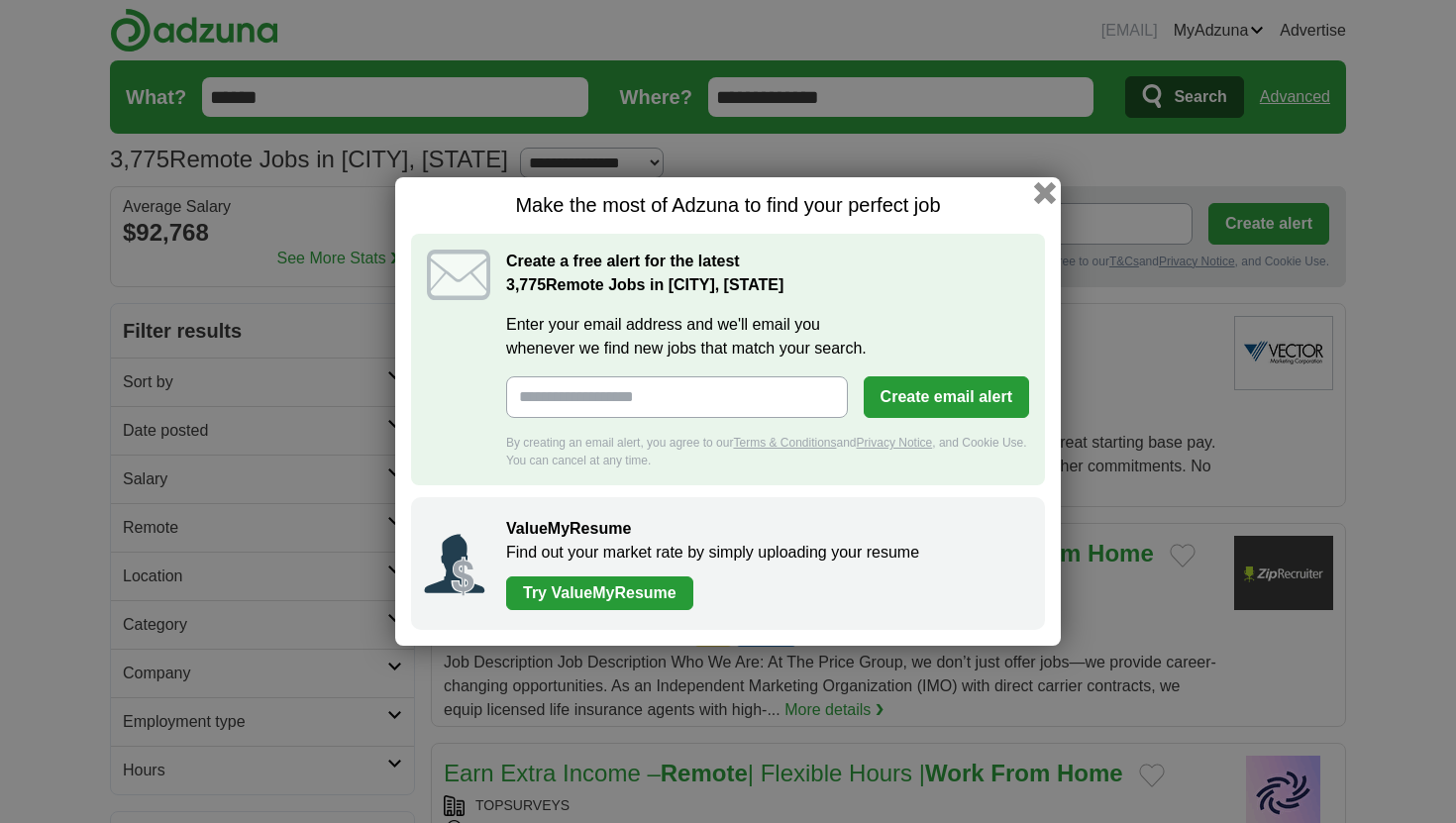 click at bounding box center (1045, 193) 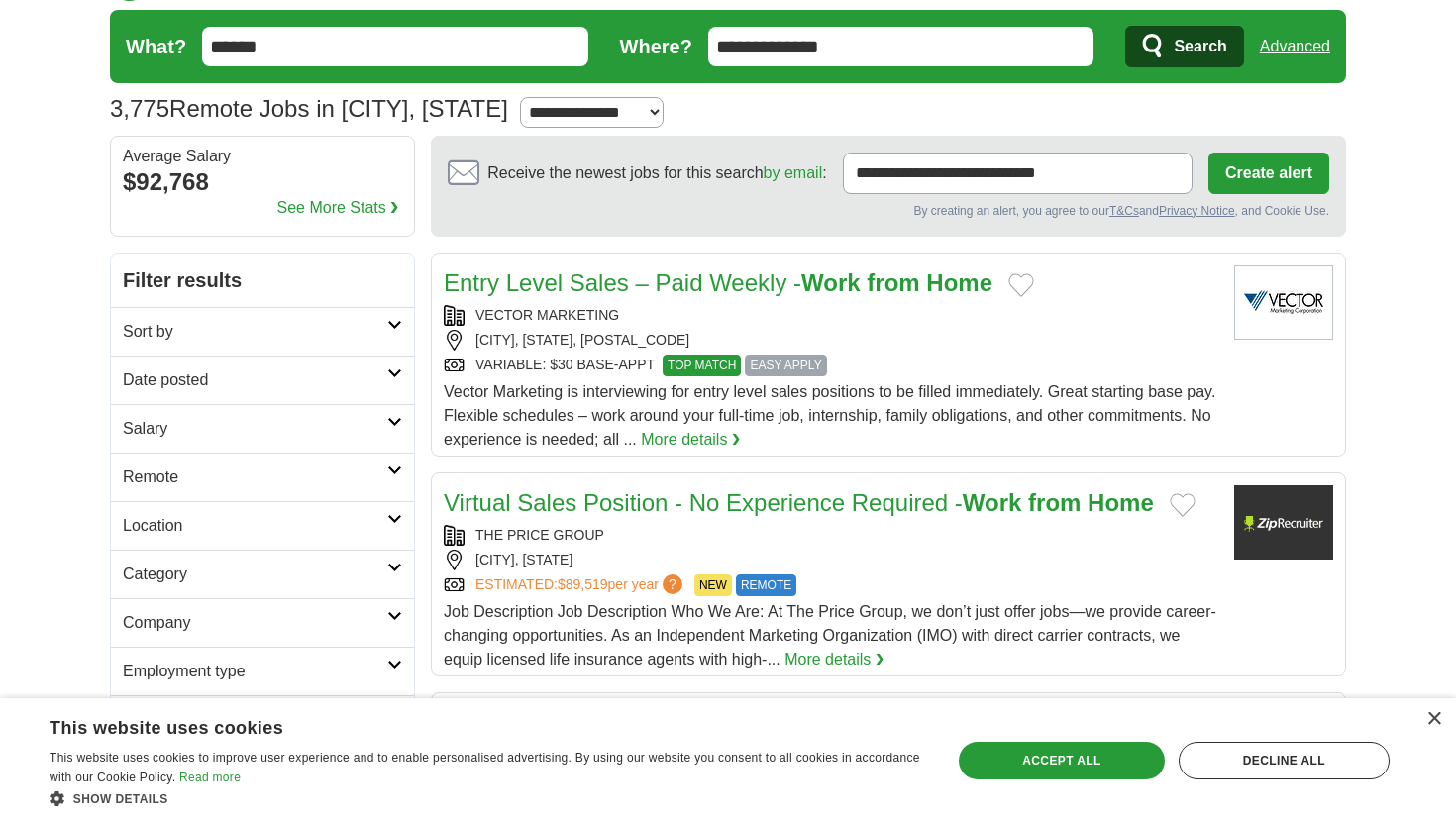 scroll, scrollTop: 55, scrollLeft: 0, axis: vertical 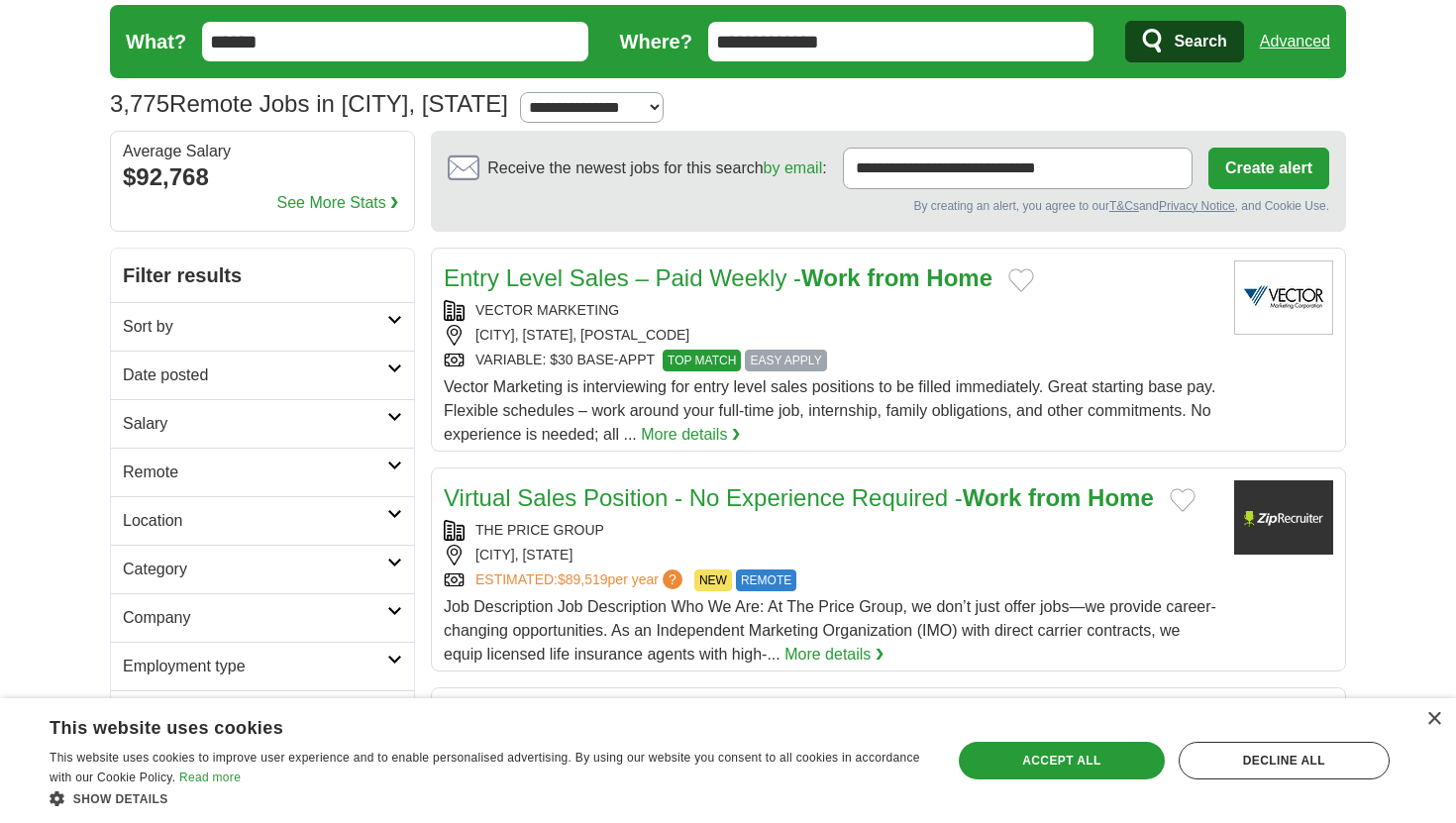 click on "Vector Marketing is interviewing for entry level sales positions to be filled immediately. Great starting base pay. Flexible schedules – work around your full-time job, internship, family obligations, and other commitments. No experience is needed; all ..." at bounding box center (829, 410) 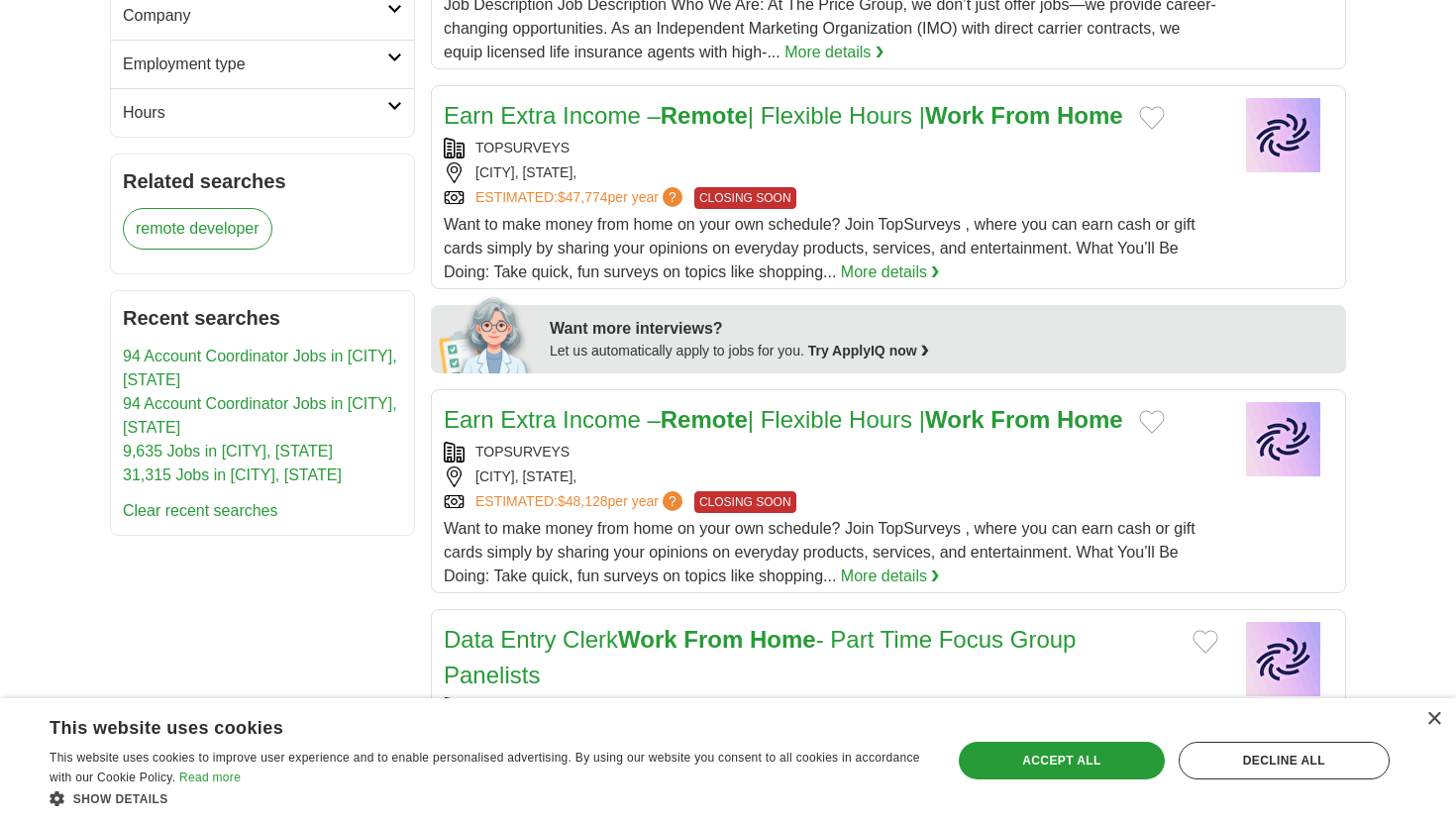 scroll, scrollTop: 0, scrollLeft: 0, axis: both 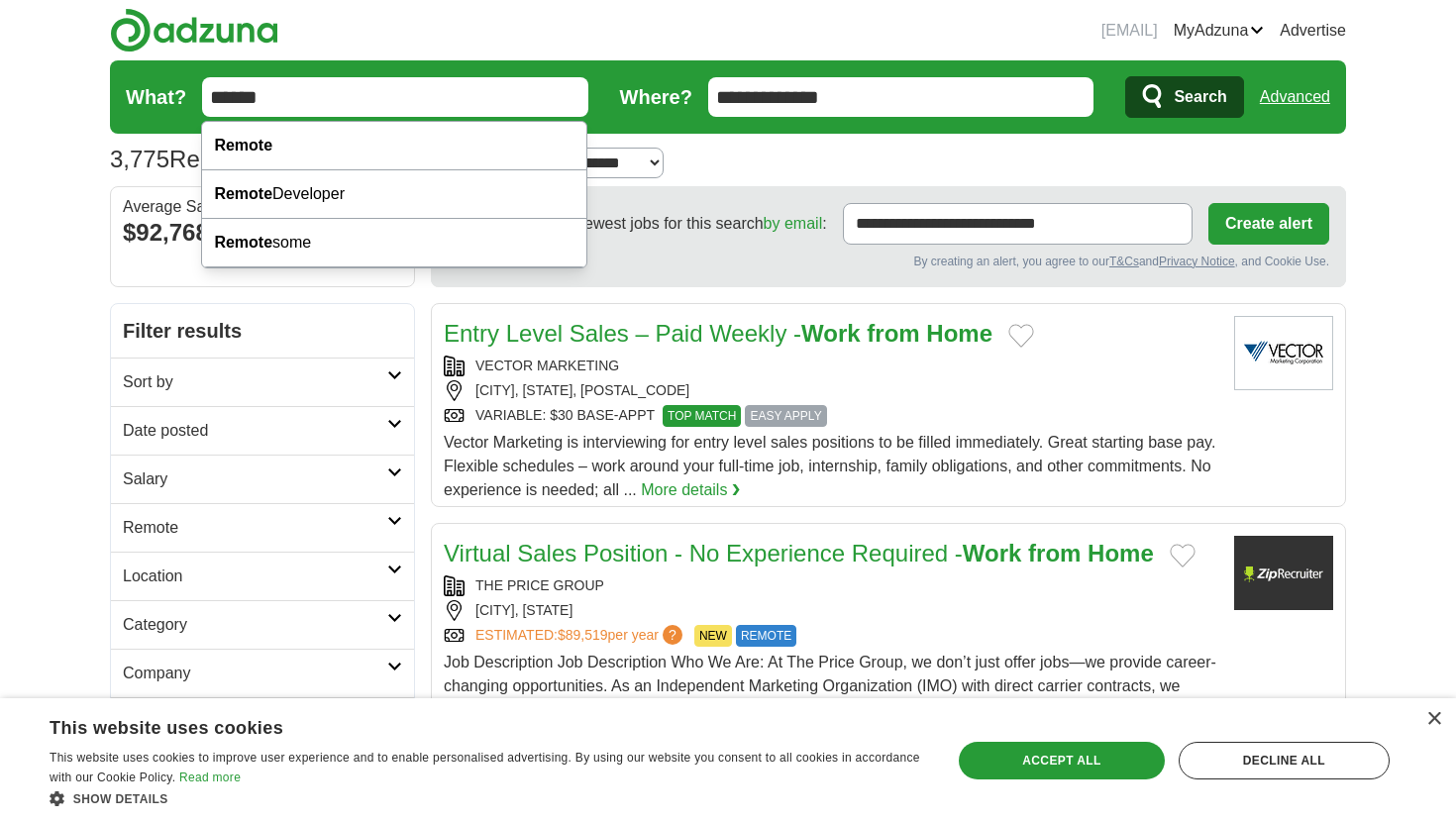 click on "******" at bounding box center [395, 97] 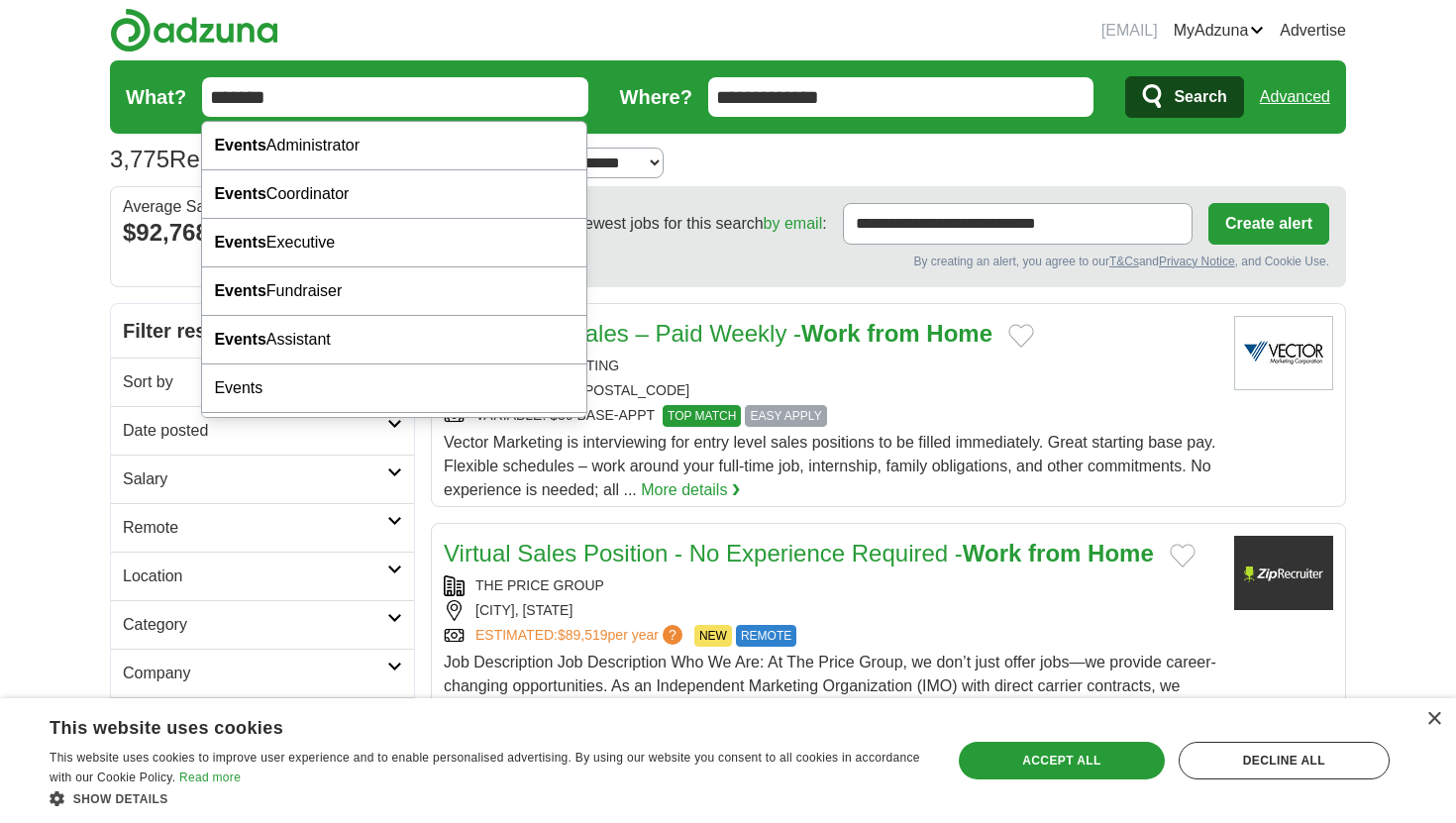 type on "******" 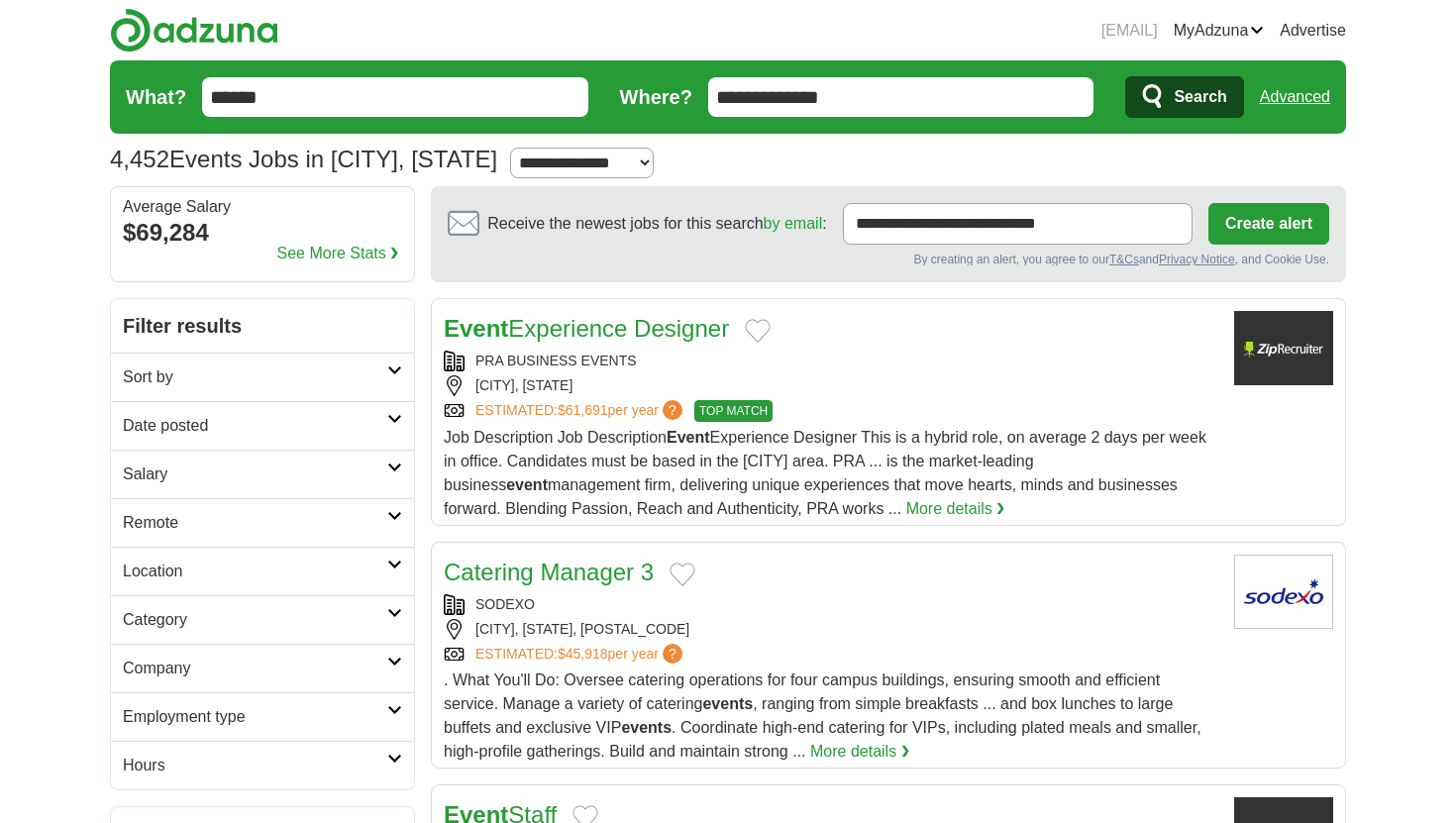 scroll, scrollTop: 0, scrollLeft: 0, axis: both 